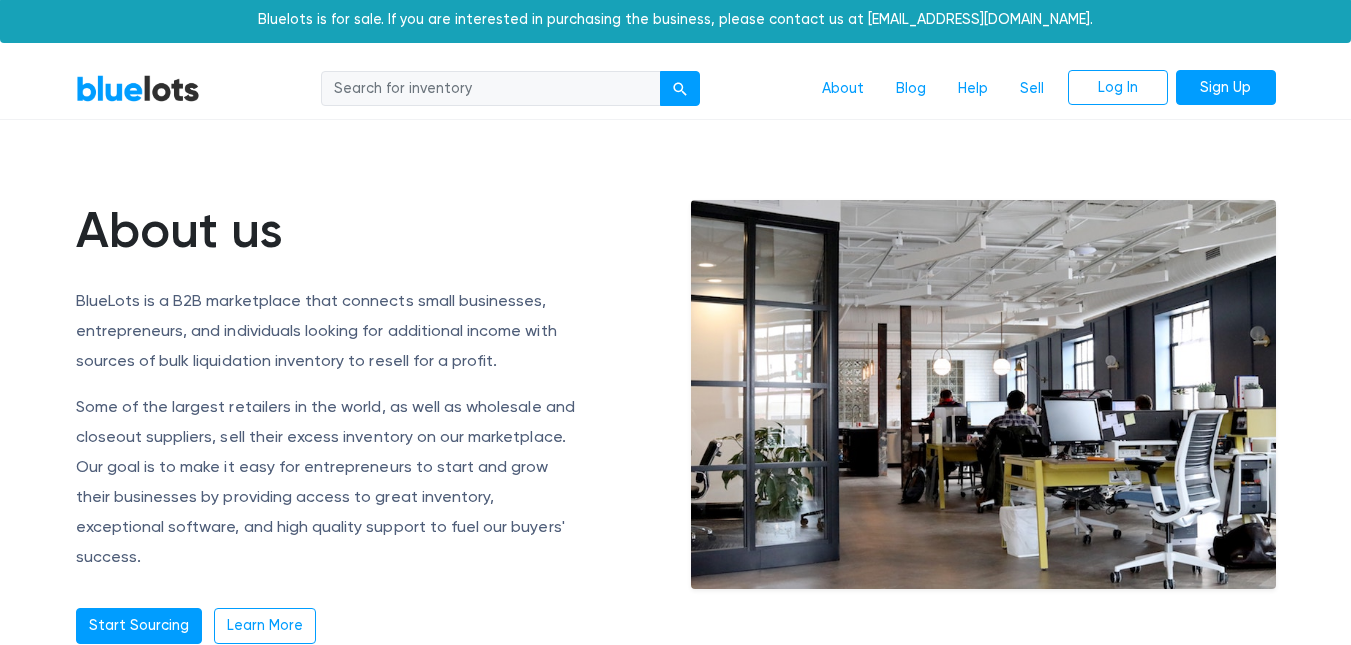 scroll, scrollTop: 0, scrollLeft: 0, axis: both 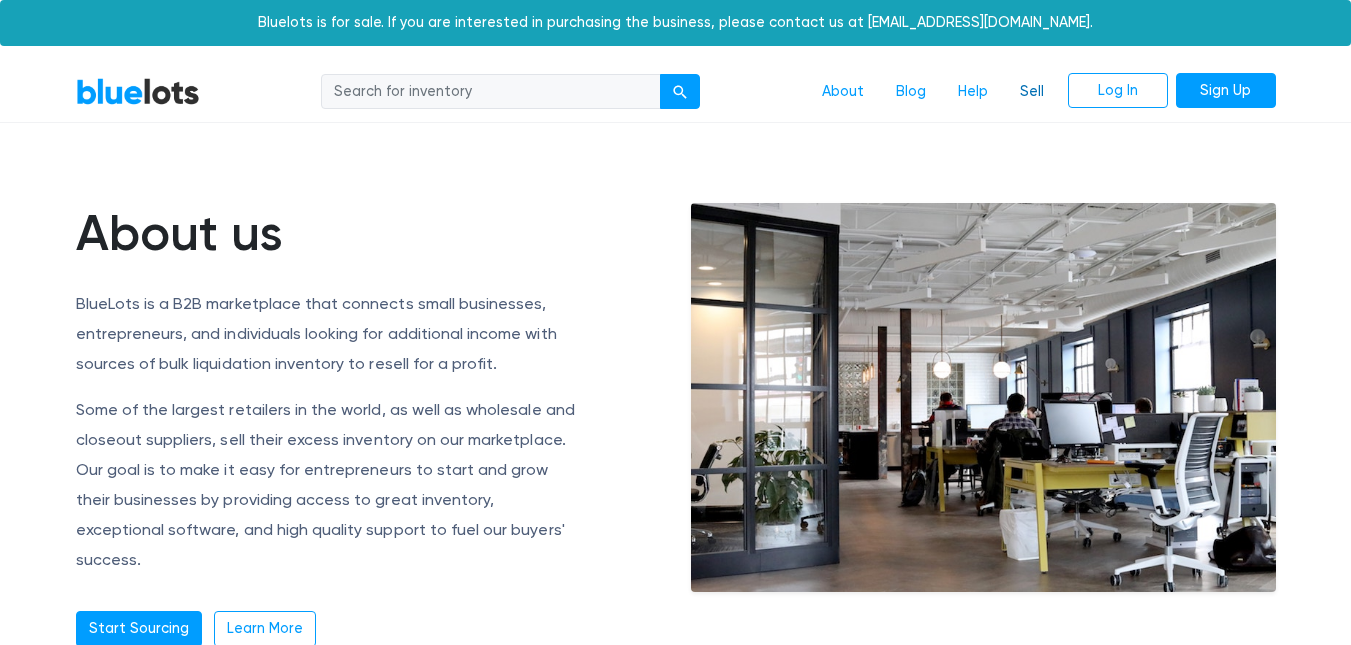 click on "Sell" at bounding box center [1032, 92] 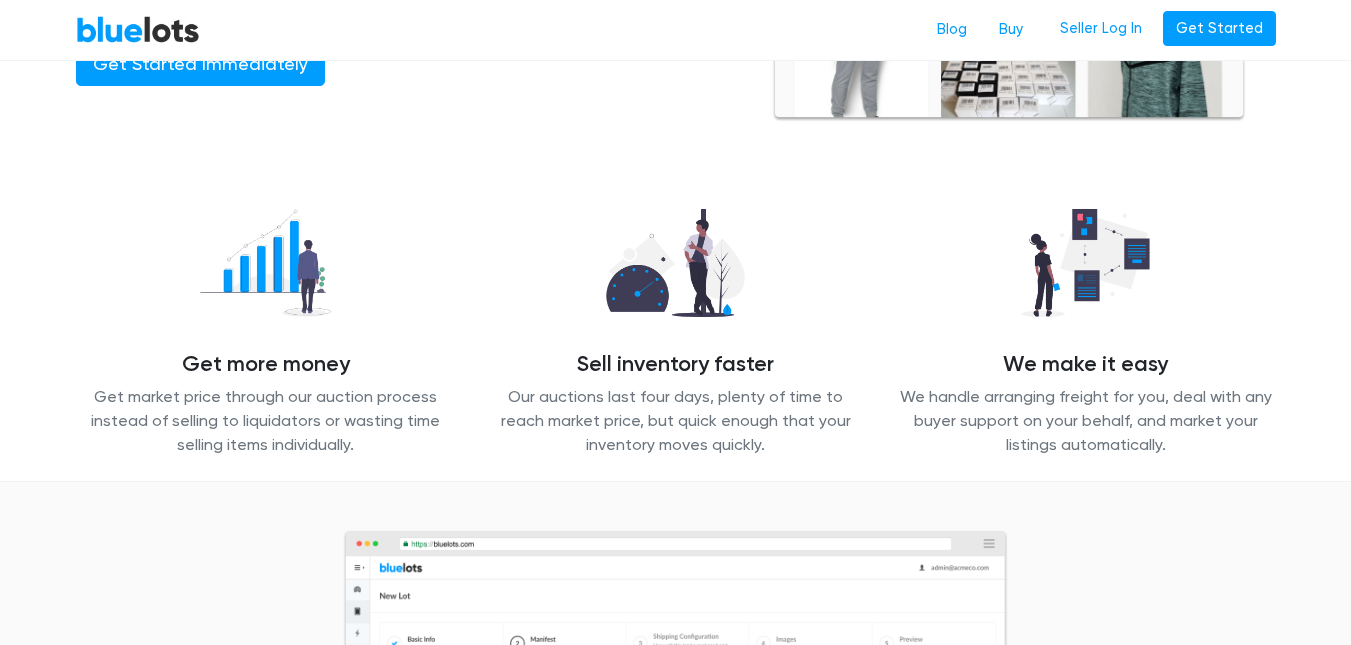 scroll, scrollTop: 300, scrollLeft: 0, axis: vertical 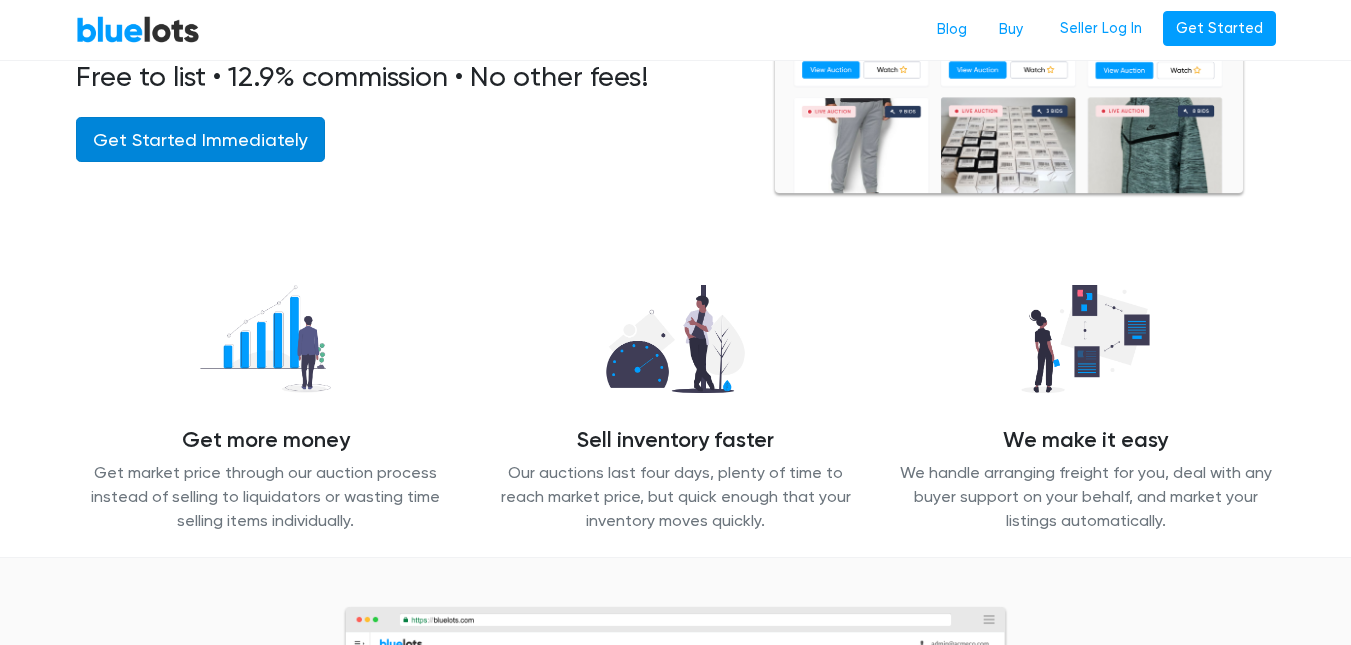 click on "Get Started Immediately" at bounding box center (200, 139) 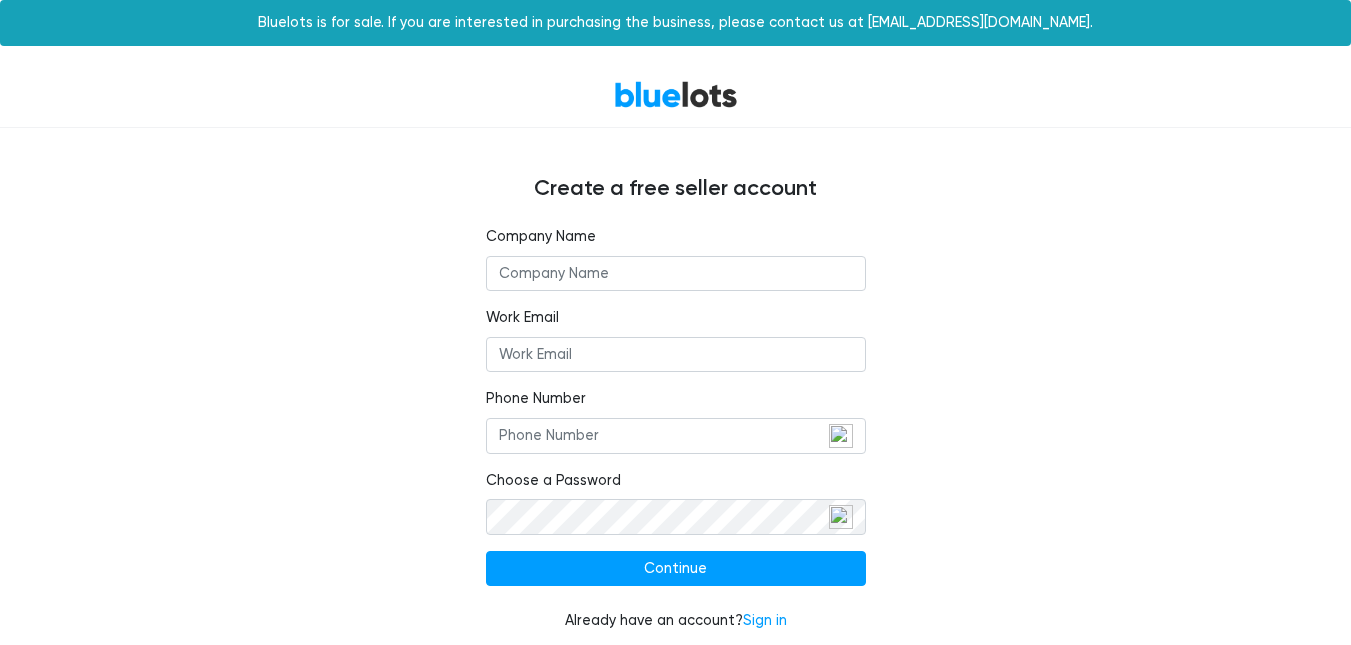 scroll, scrollTop: 11, scrollLeft: 0, axis: vertical 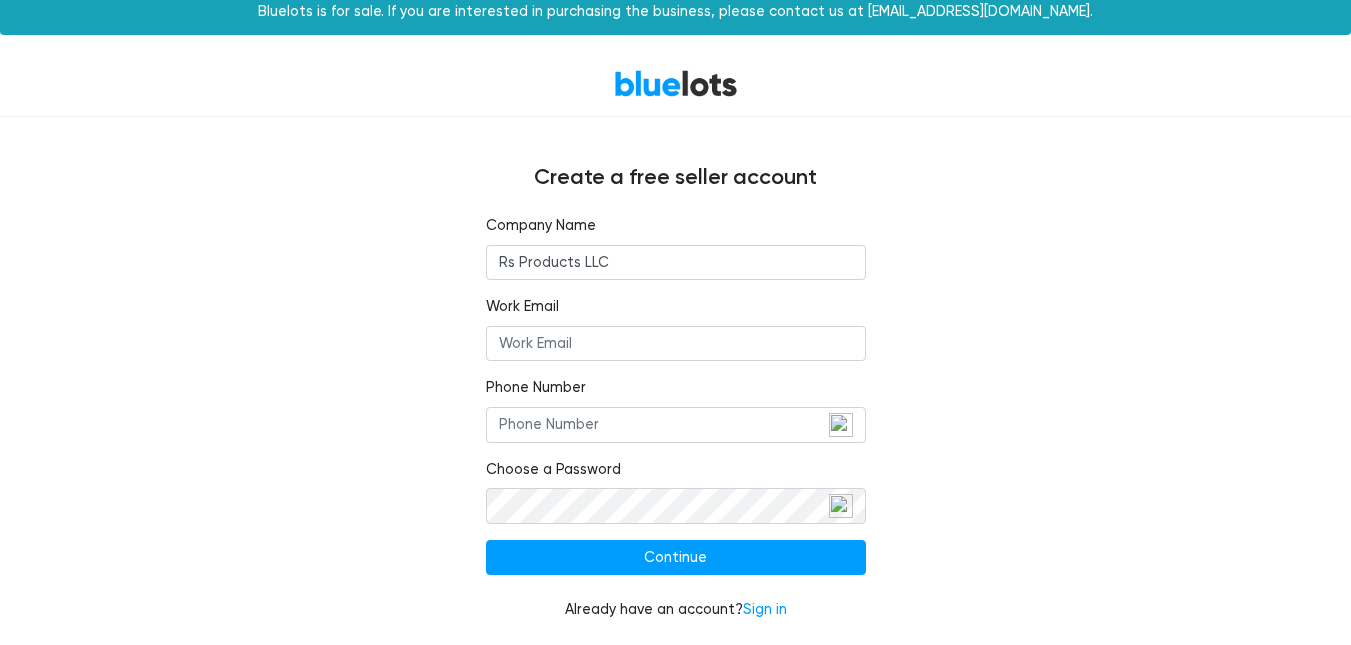 type on "Rs Products LLC" 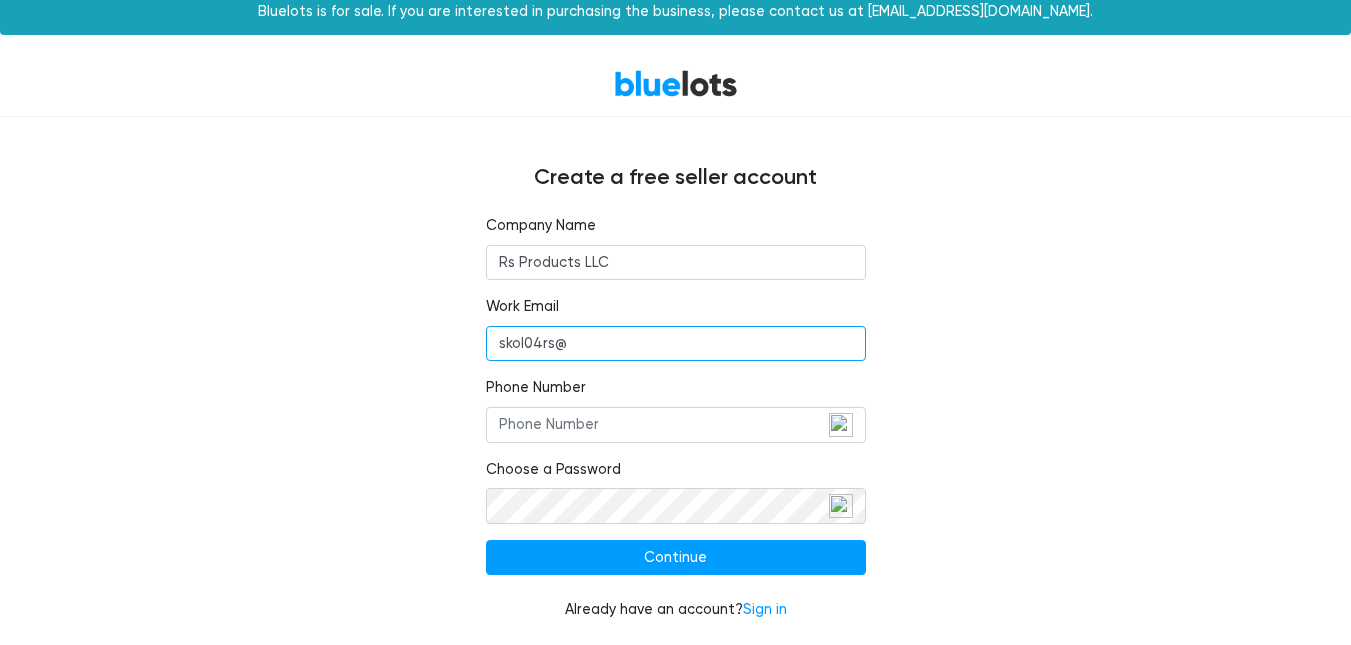 type on "skol04rs@gmail.com" 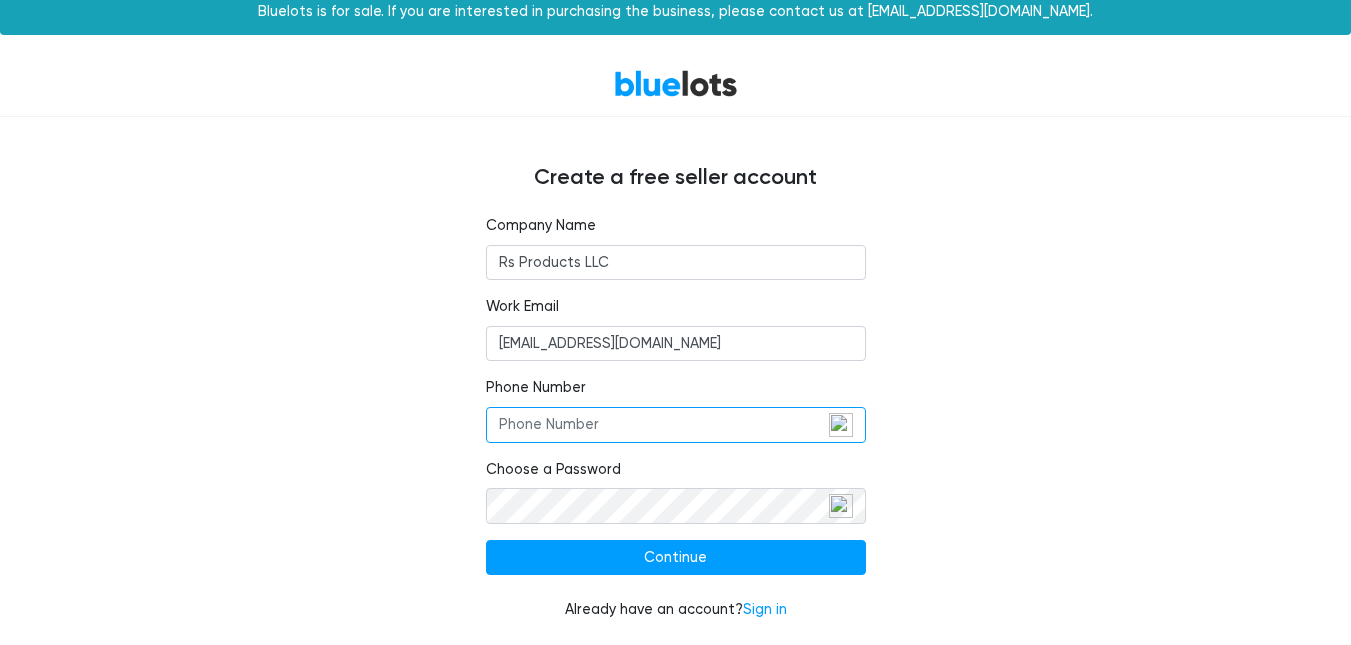 click on "Phone Number" at bounding box center (676, 425) 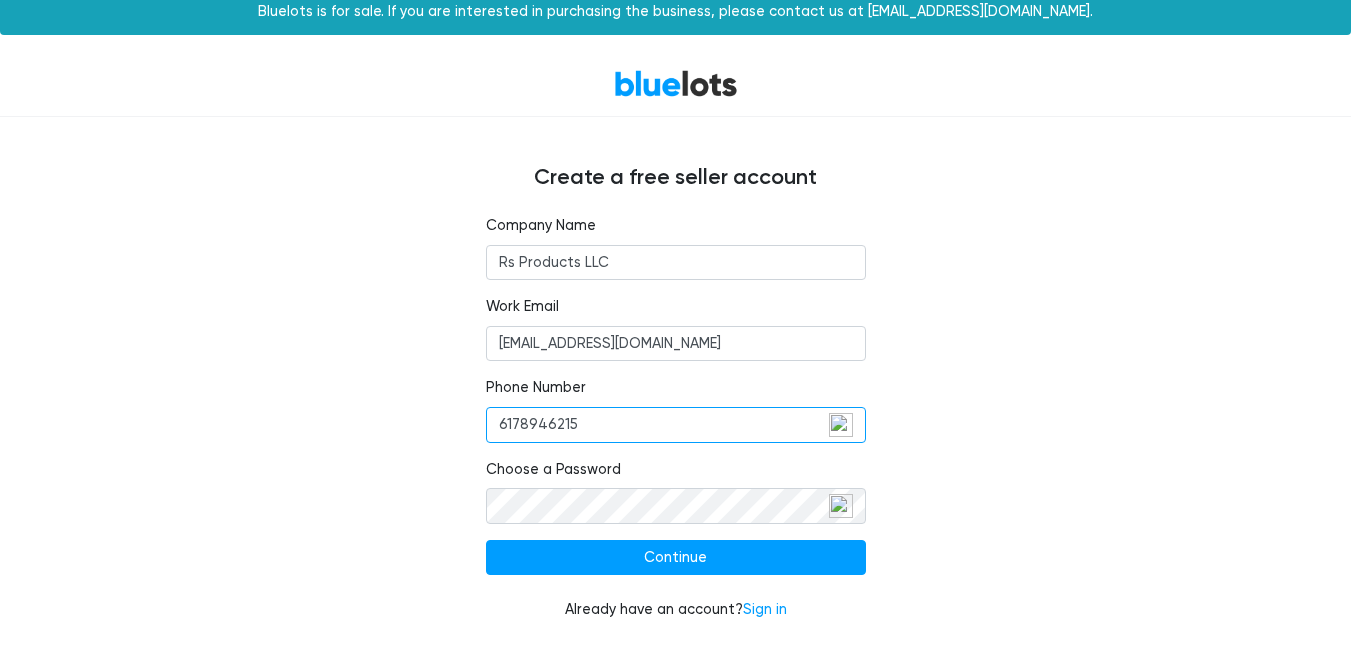 type on "6178946215" 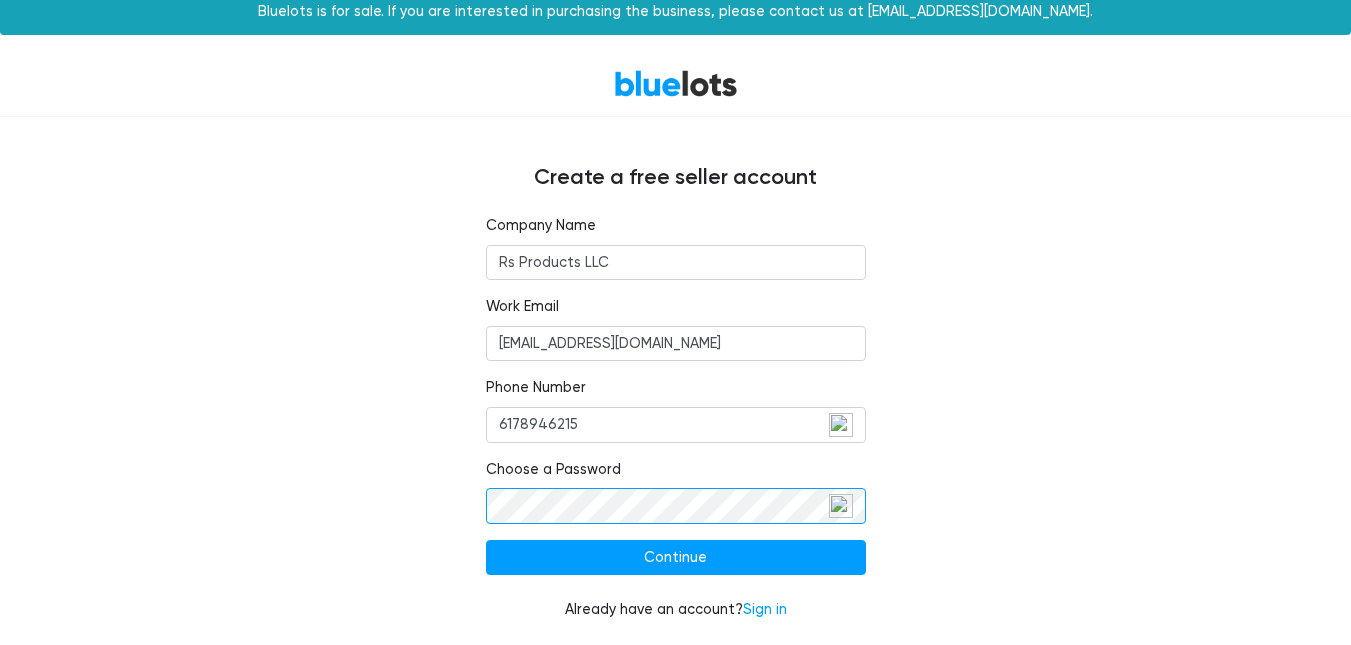 scroll, scrollTop: 111, scrollLeft: 0, axis: vertical 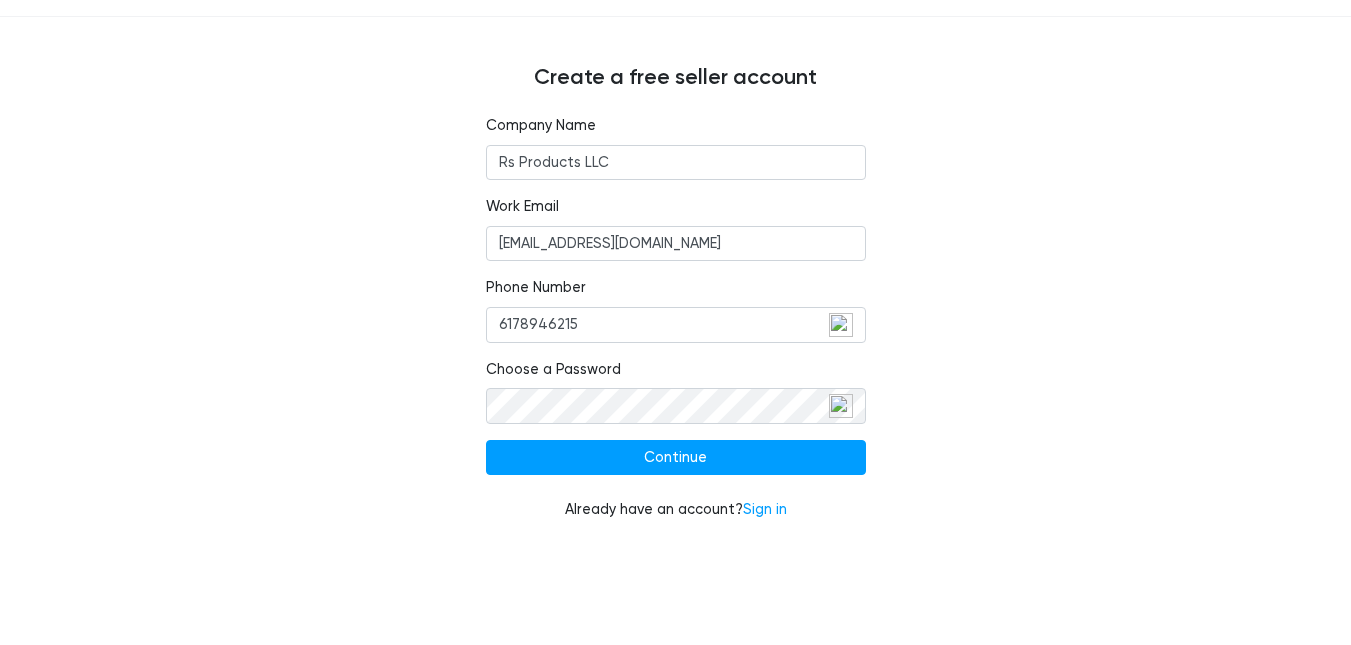 click on "Company Name
Rs Products LLC
Work Email
skol04rs@gmail.com
Phone Number
6178946215
Choose a Password
Continue
Already have an account?  Sign in" at bounding box center (676, 330) 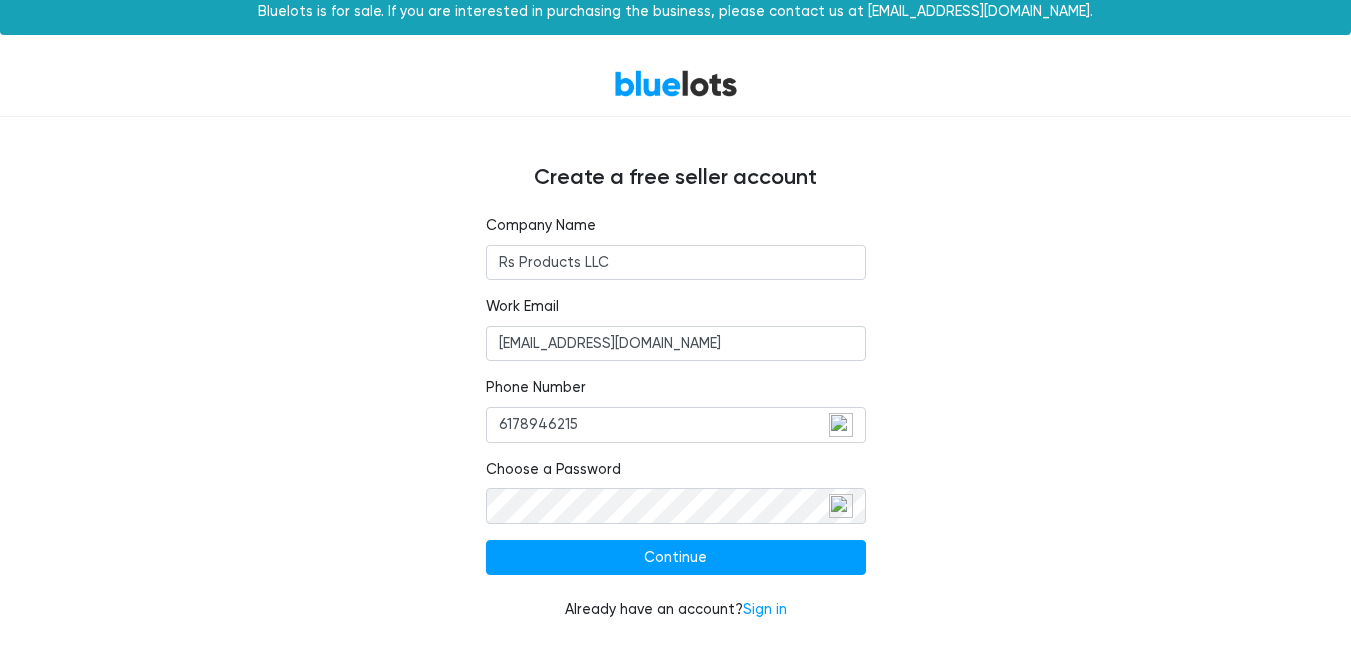 scroll, scrollTop: 11, scrollLeft: 0, axis: vertical 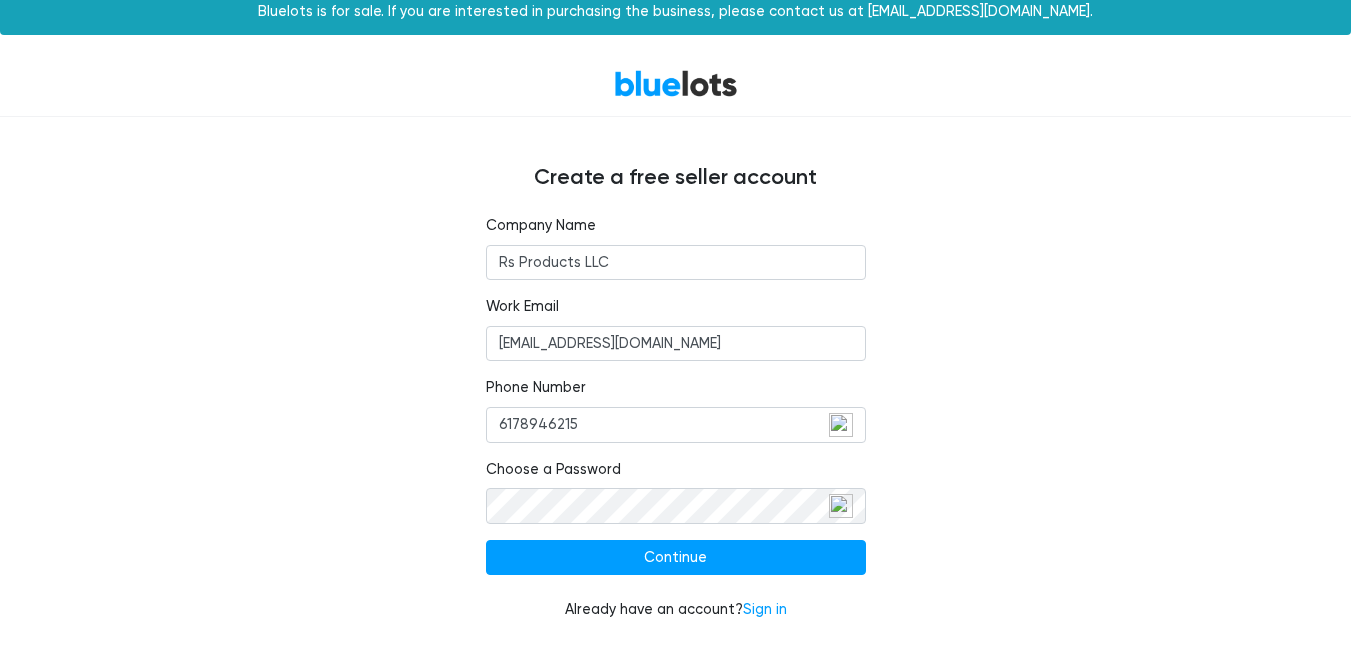 click on "BlueLots
Create a free seller account
Company Name
Rs Products LLC
Work Email
skol04rs@gmail.com
Phone Number
6178946215
Choose a Password
Continue
Already have an account?  Sign in" at bounding box center [675, 348] 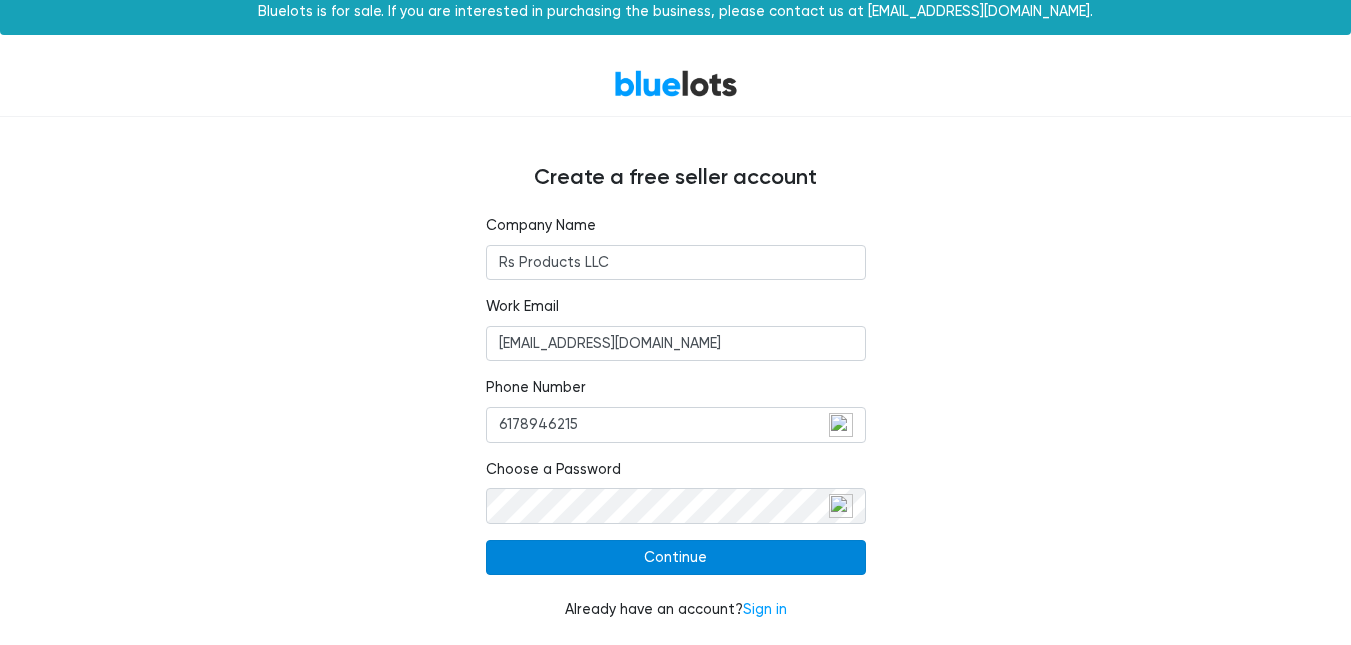 click on "Continue" at bounding box center [676, 558] 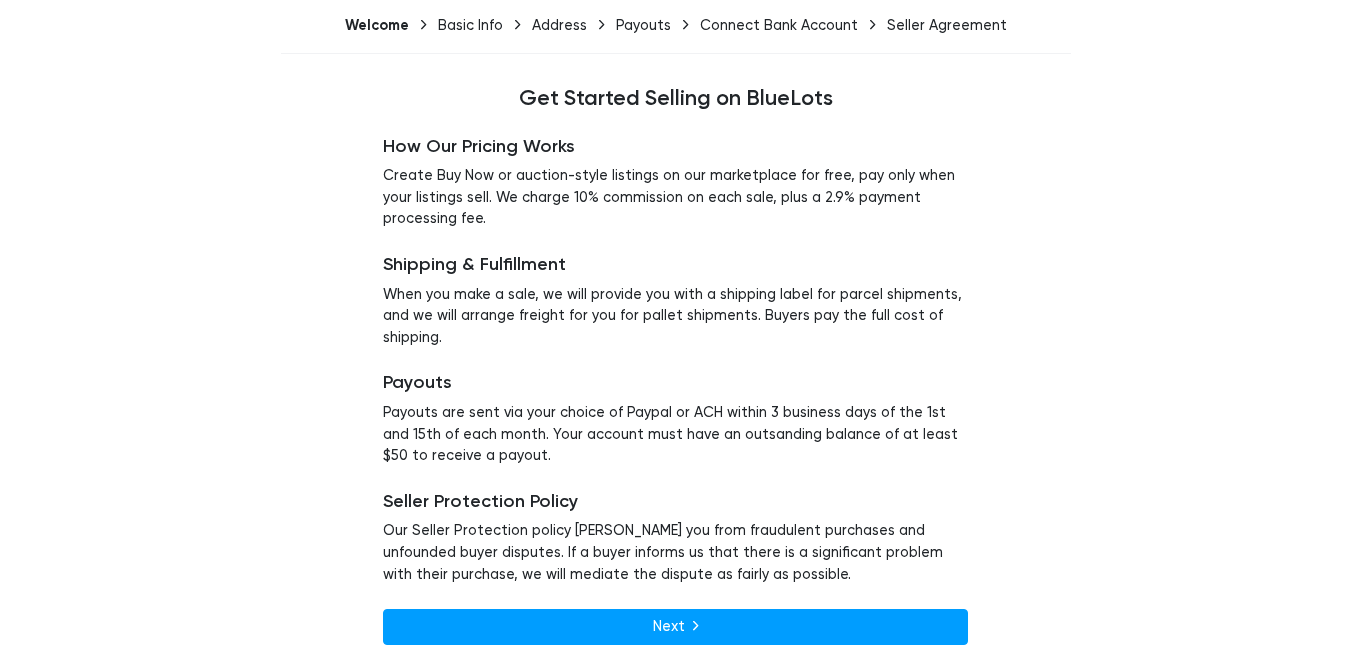 scroll, scrollTop: 153, scrollLeft: 0, axis: vertical 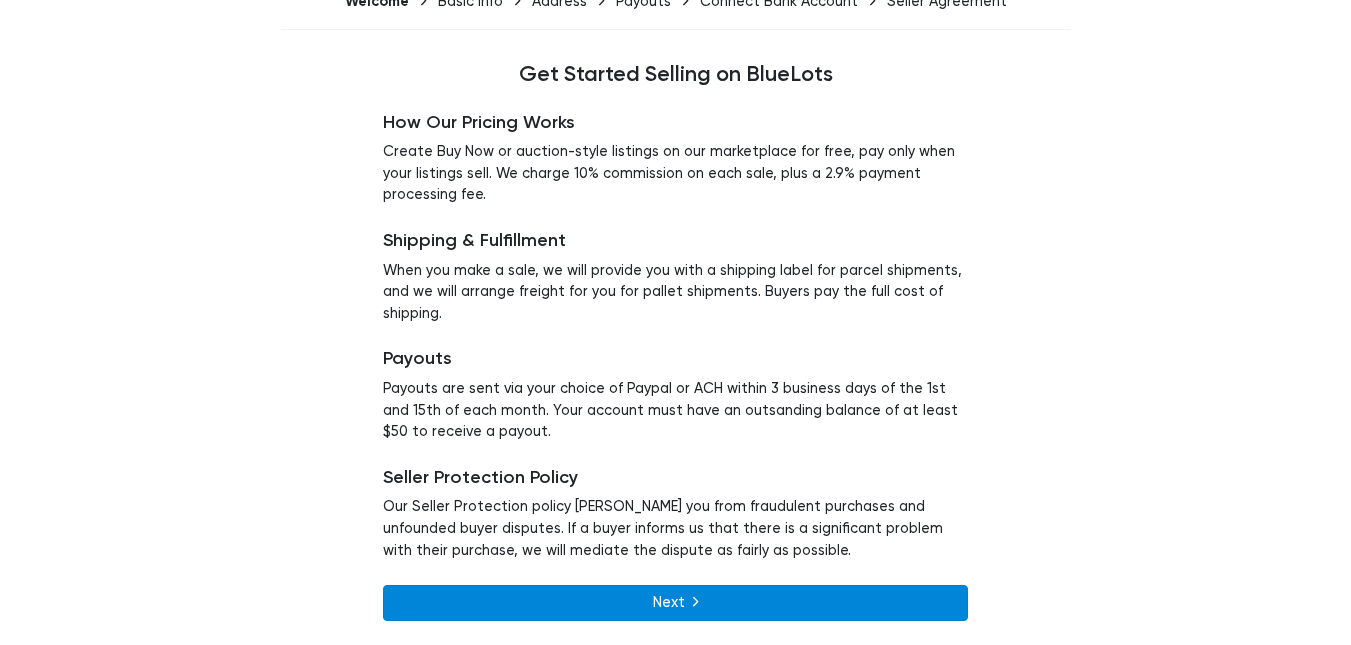 click on "Next" at bounding box center (675, 603) 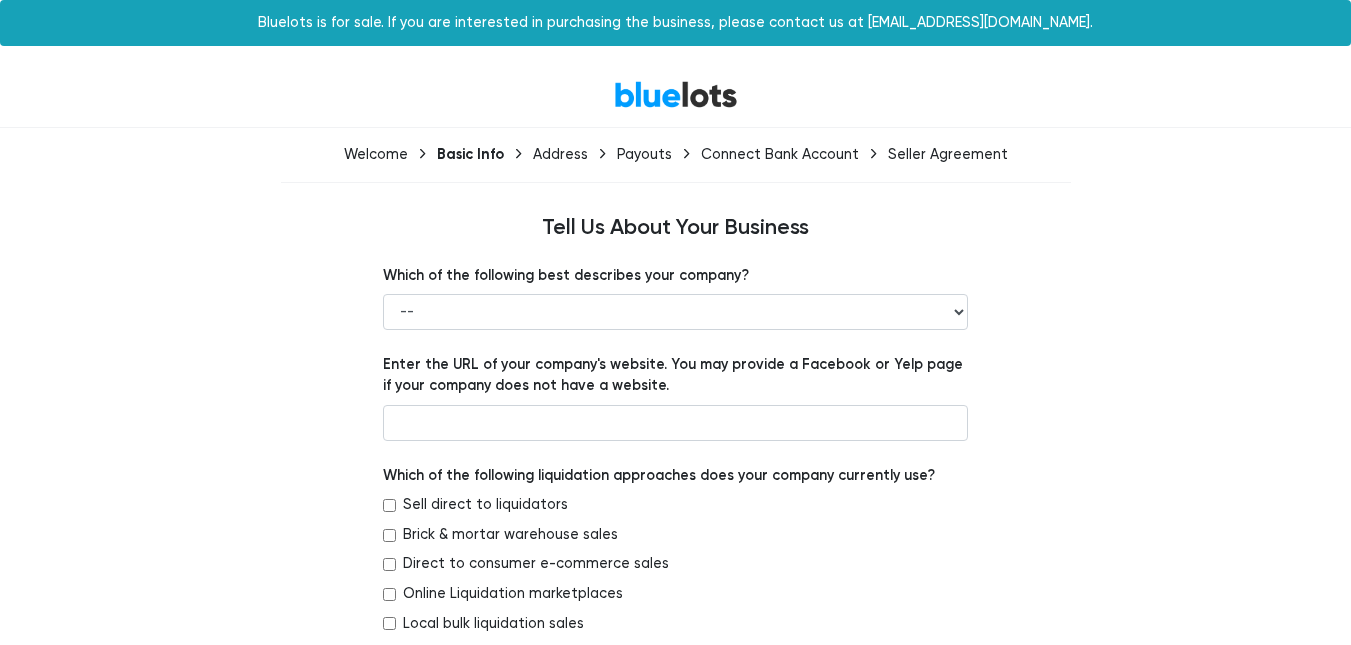 scroll, scrollTop: 0, scrollLeft: 0, axis: both 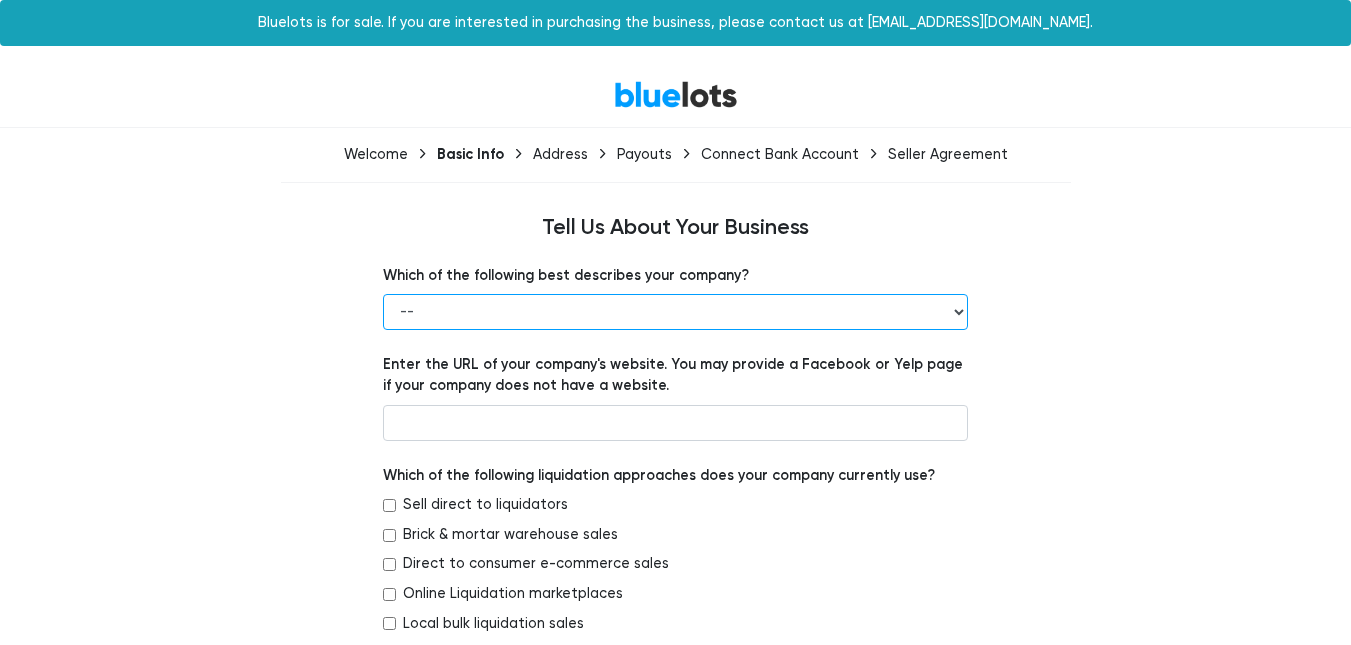 click on "--
Retailer
Wholesaler
Brand or Manufacturer
Liquidator
3PL
Other" at bounding box center [675, 312] 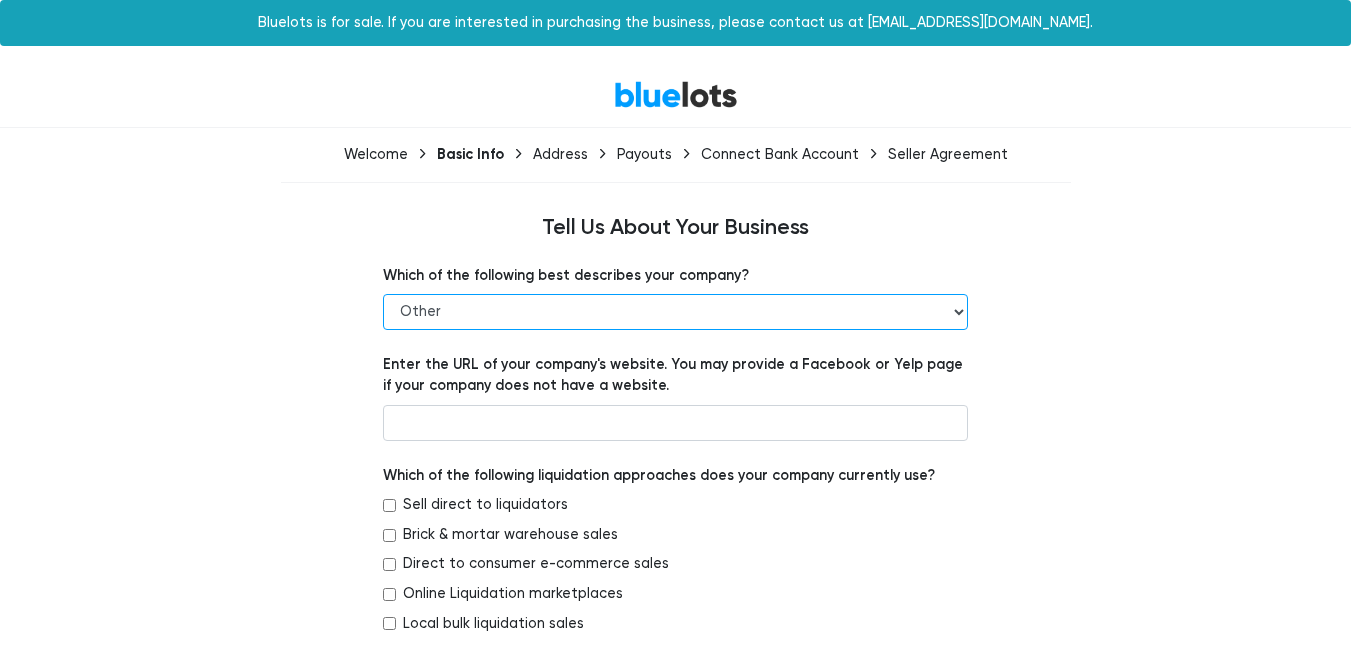 click on "--
Retailer
Wholesaler
Brand or Manufacturer
Liquidator
3PL
Other" at bounding box center [675, 312] 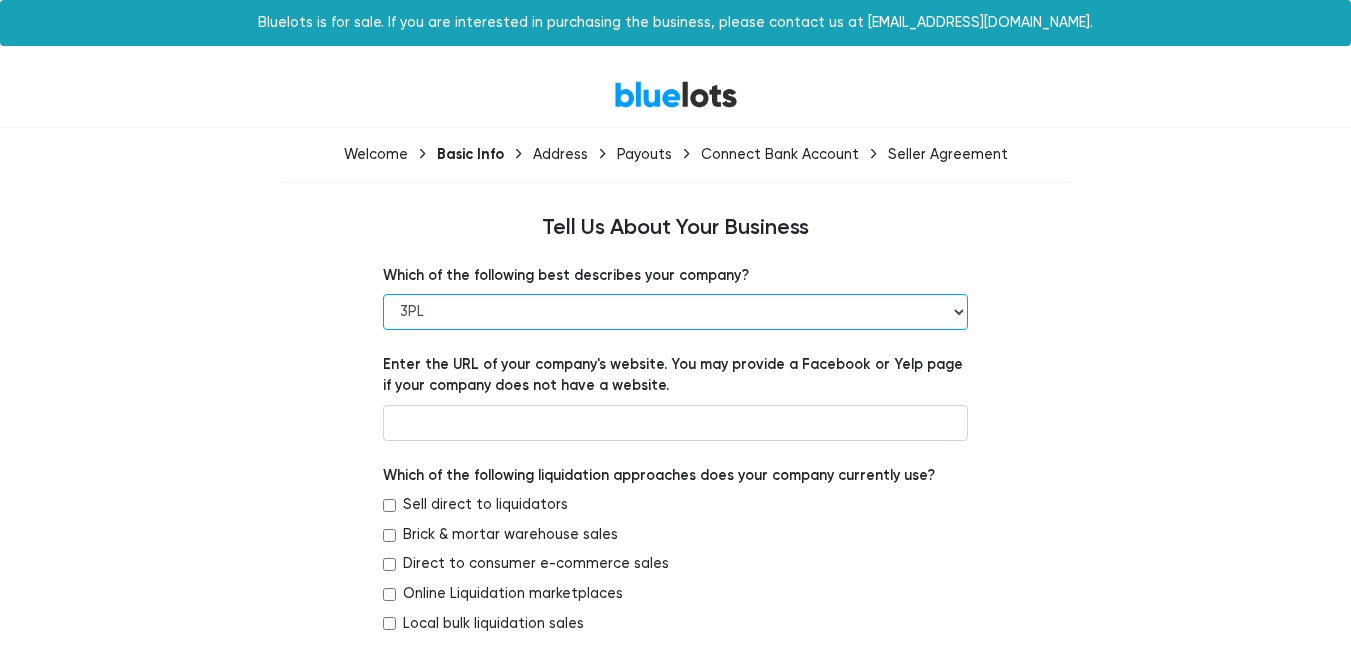 click on "--
Retailer
Wholesaler
Brand or Manufacturer
Liquidator
3PL
Other" at bounding box center [675, 312] 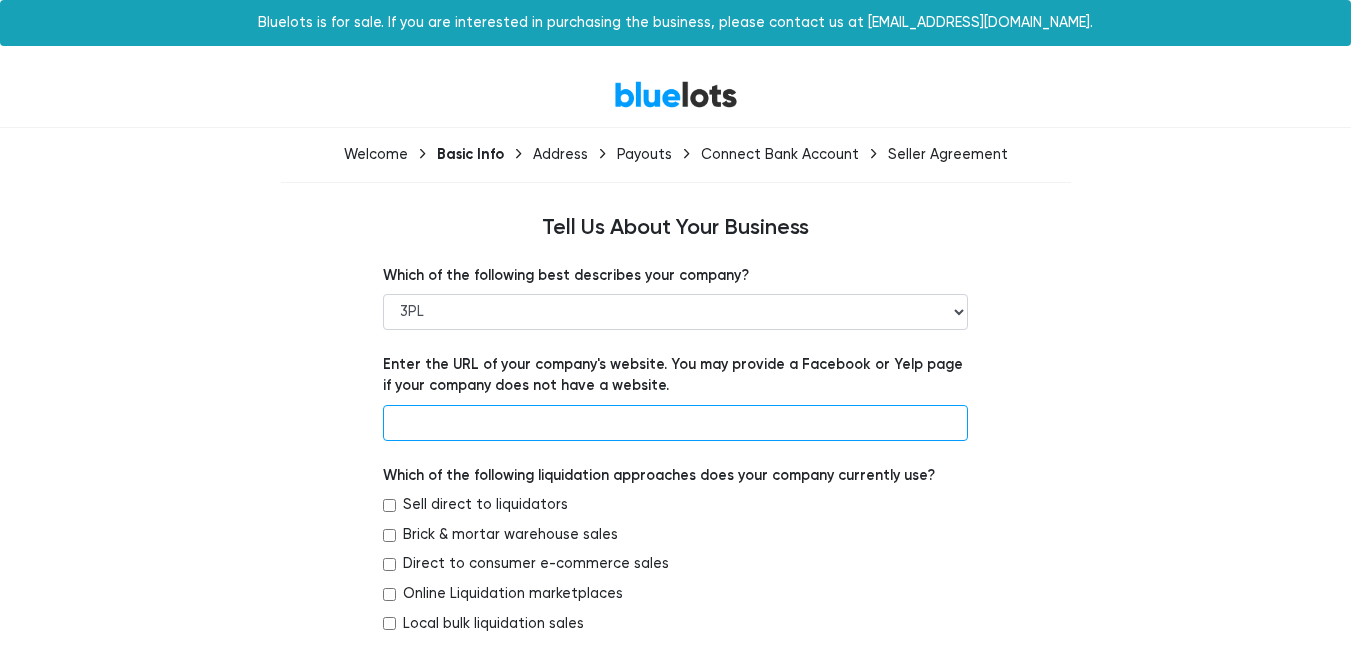 click at bounding box center [675, 423] 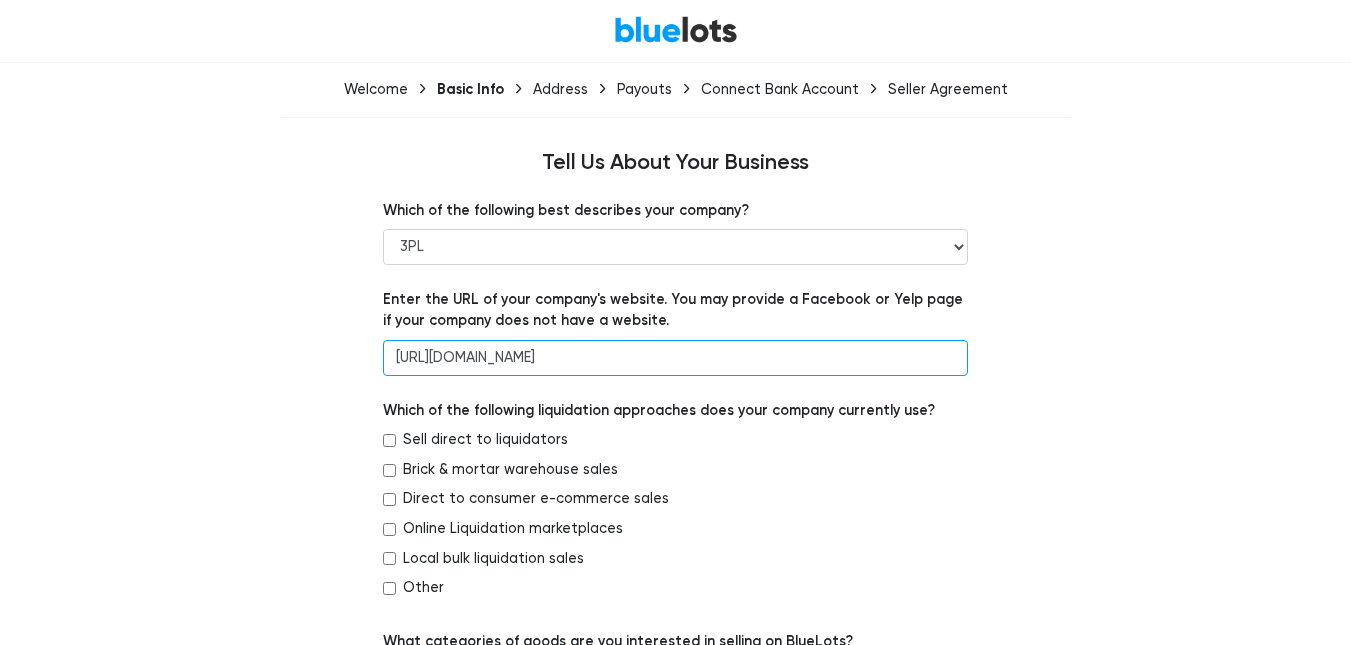scroll, scrollTop: 100, scrollLeft: 0, axis: vertical 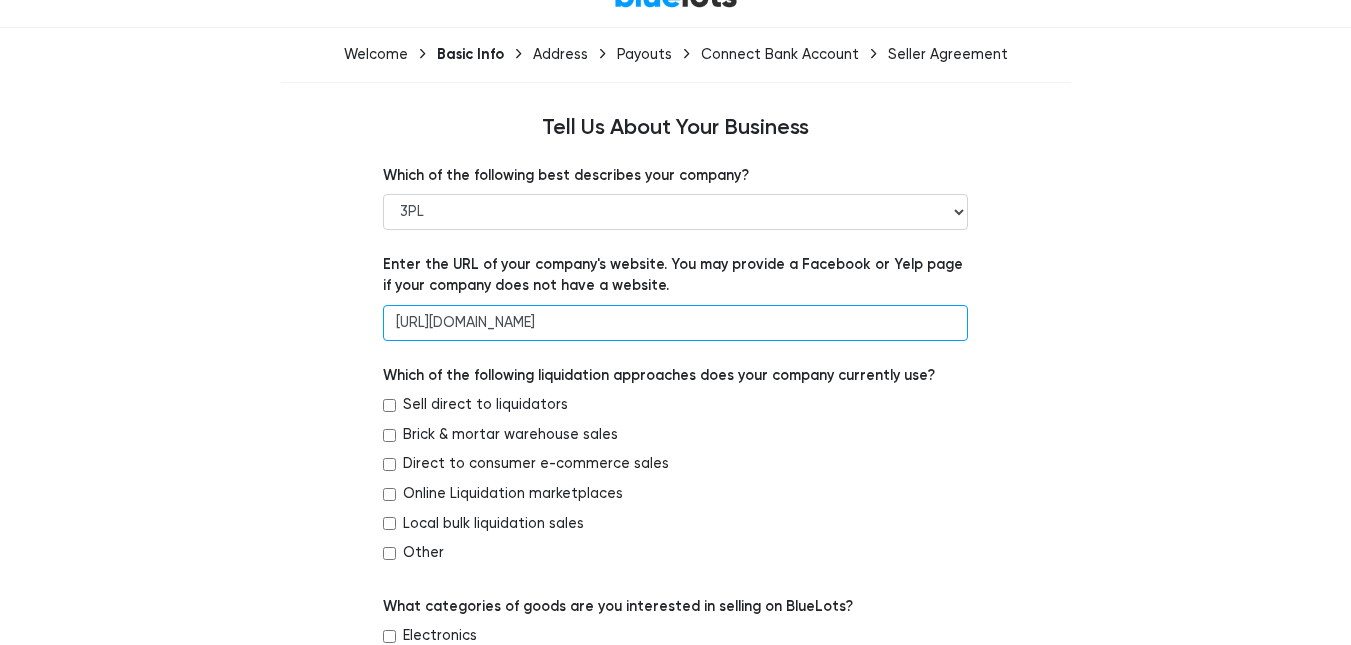 type on "https://www.ebay.com/usr/2015_skol" 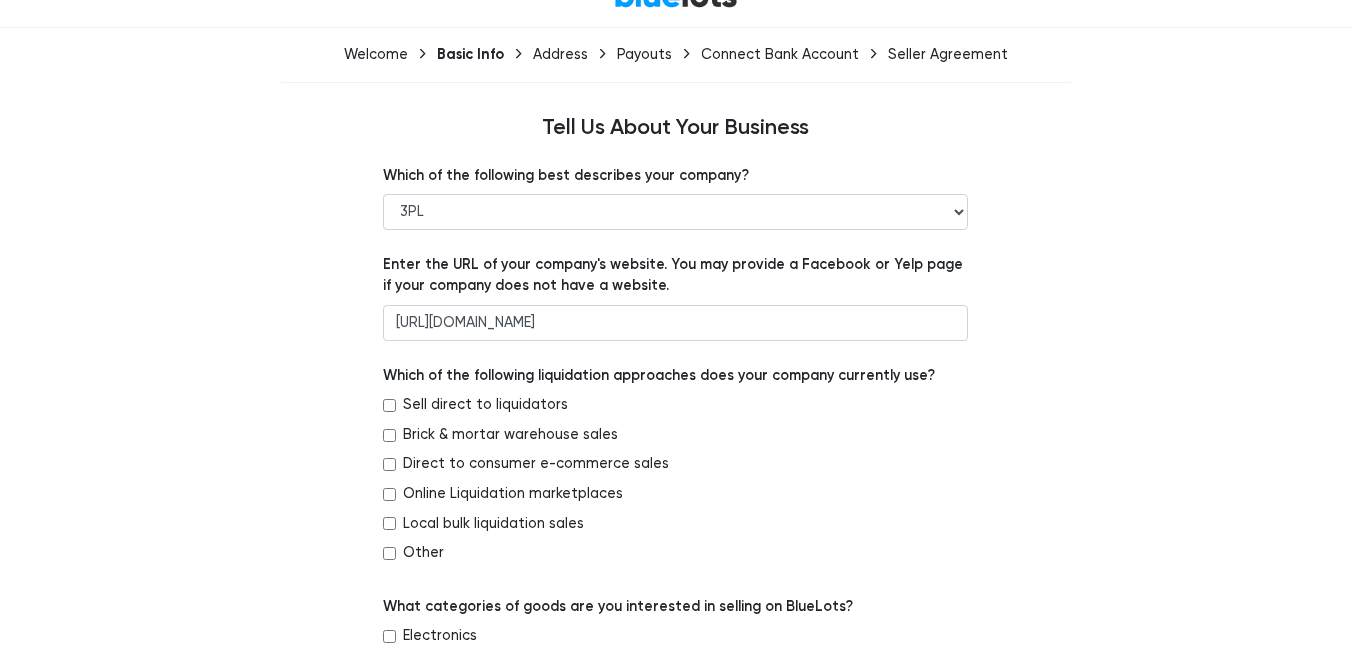 click on "Direct to consumer e-commerce sales" at bounding box center [389, 464] 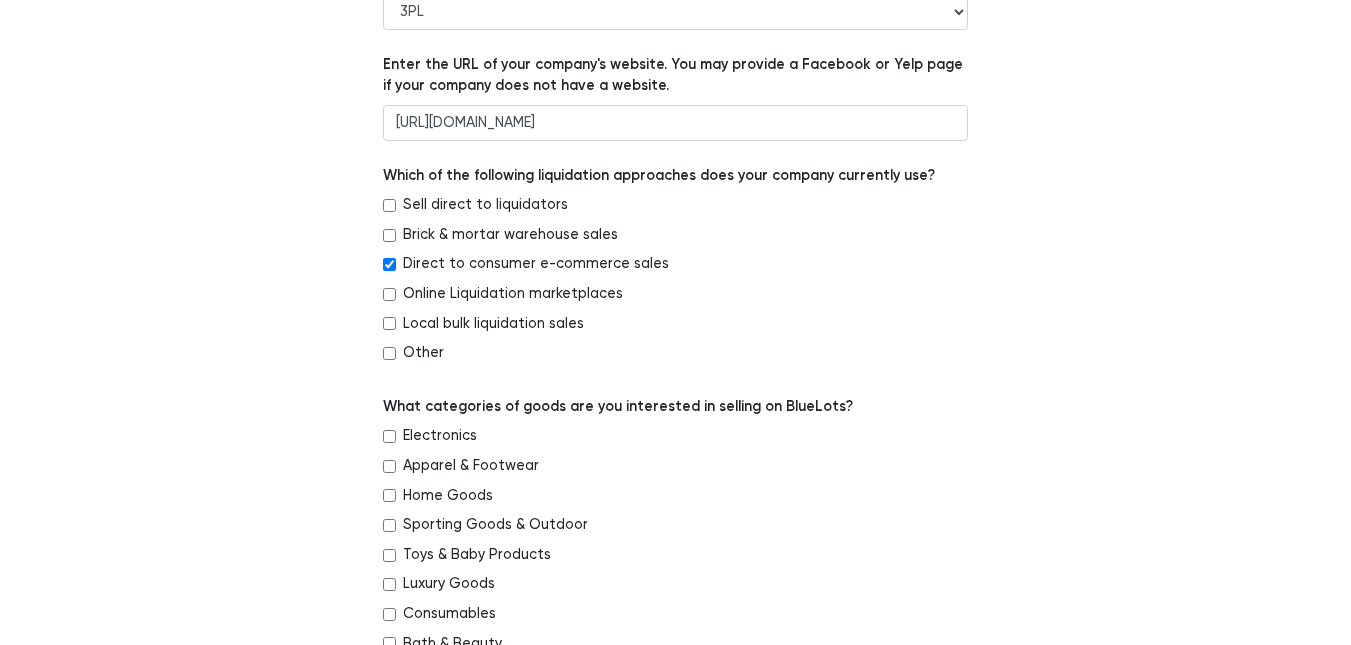 scroll, scrollTop: 400, scrollLeft: 0, axis: vertical 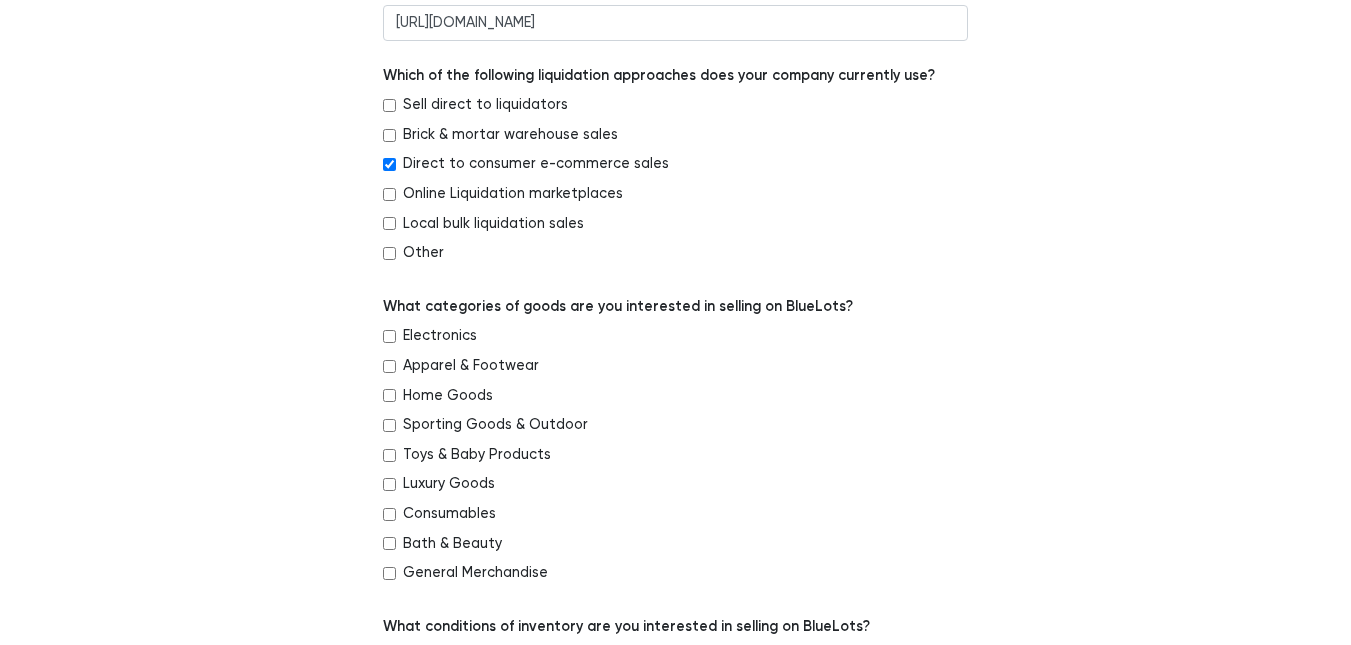 click on "Home Goods" at bounding box center (389, 395) 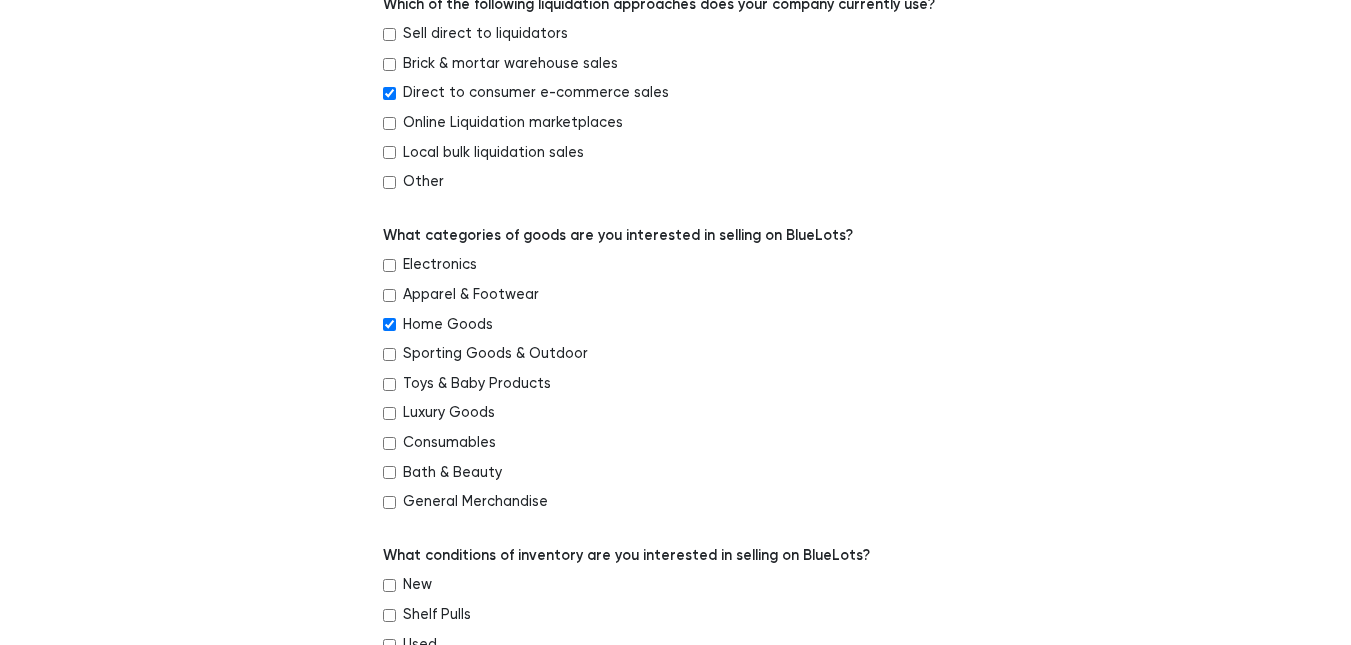 scroll, scrollTop: 500, scrollLeft: 0, axis: vertical 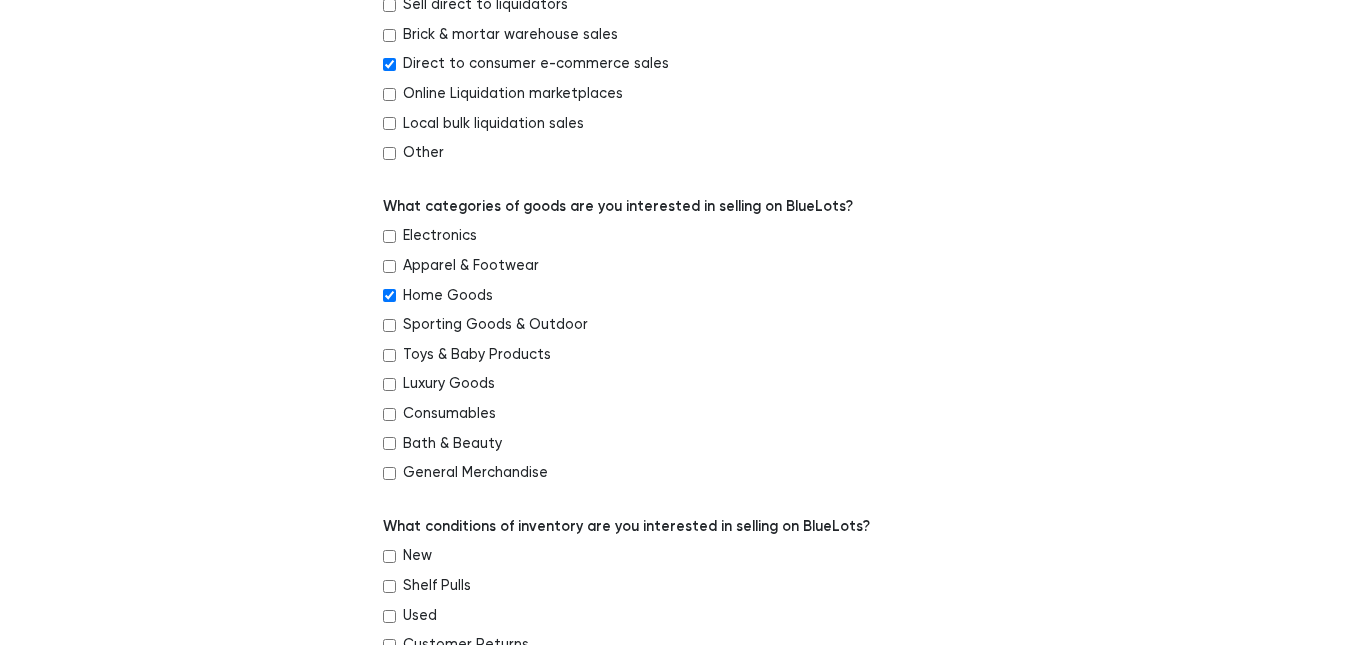 click on "General Merchandise" at bounding box center (389, 473) 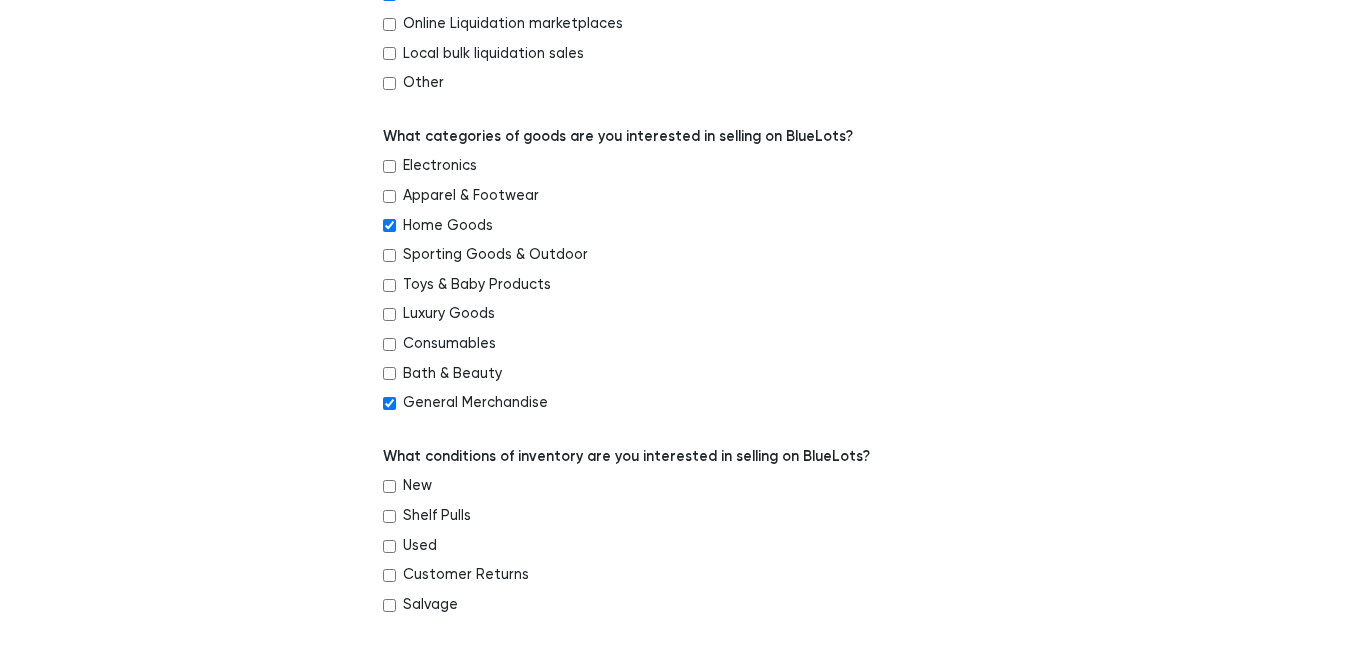 scroll, scrollTop: 600, scrollLeft: 0, axis: vertical 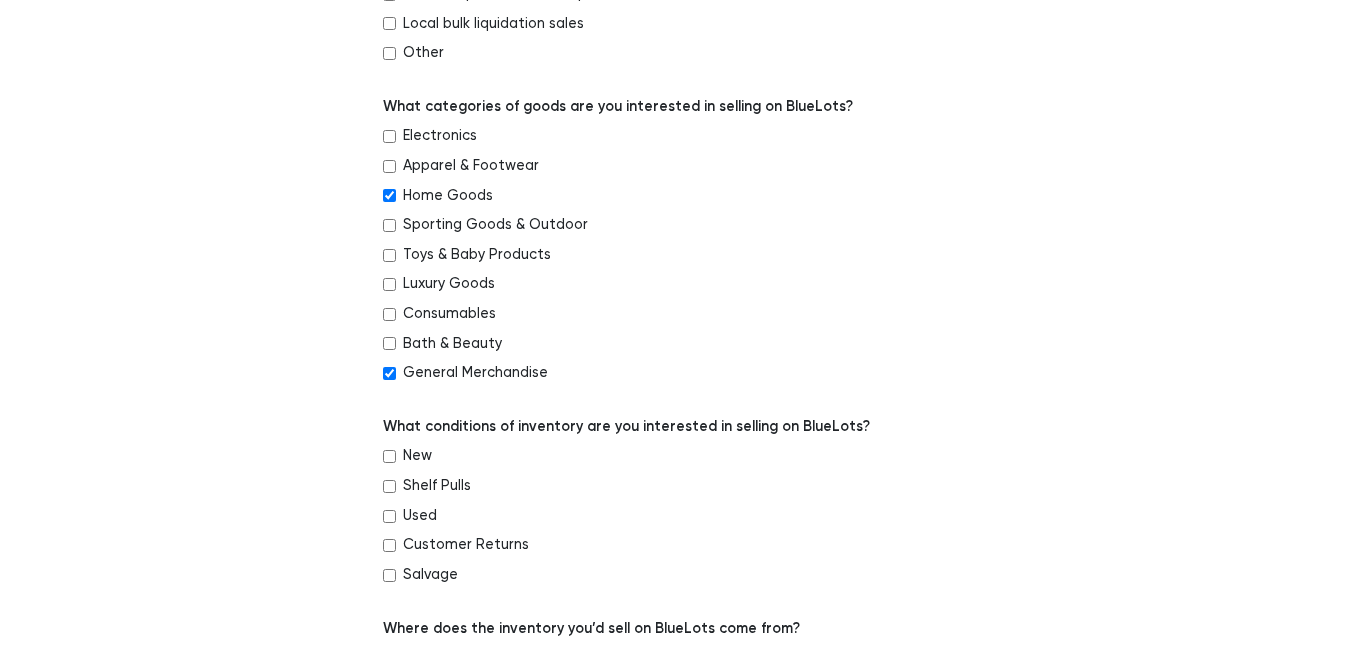 click on "New" at bounding box center (389, 456) 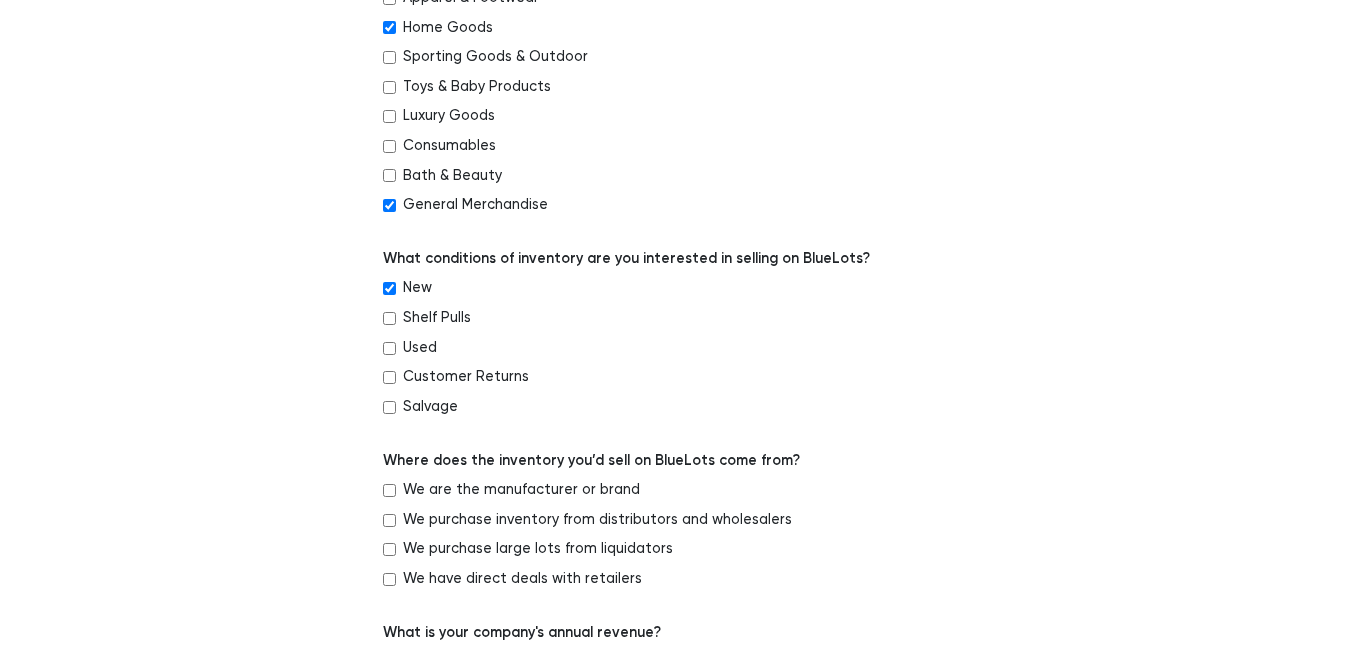 scroll, scrollTop: 800, scrollLeft: 0, axis: vertical 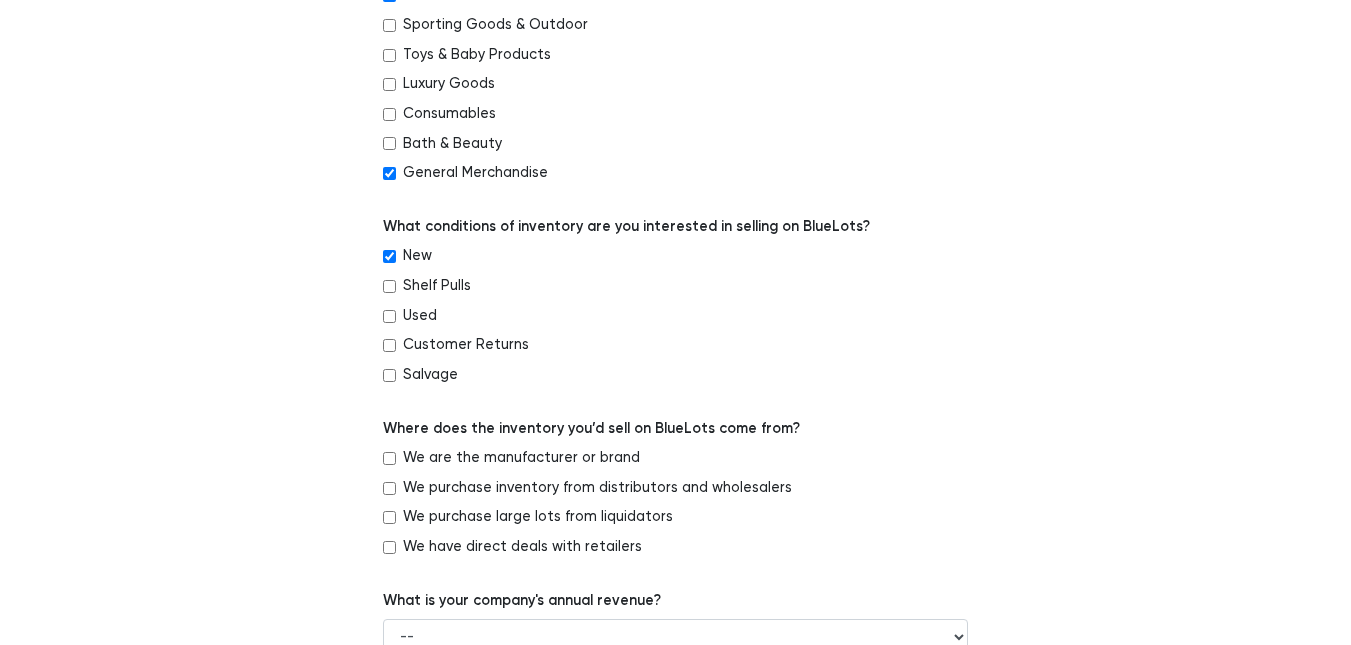 click on "We purchase inventory from distributors and wholesalers" at bounding box center (675, 492) 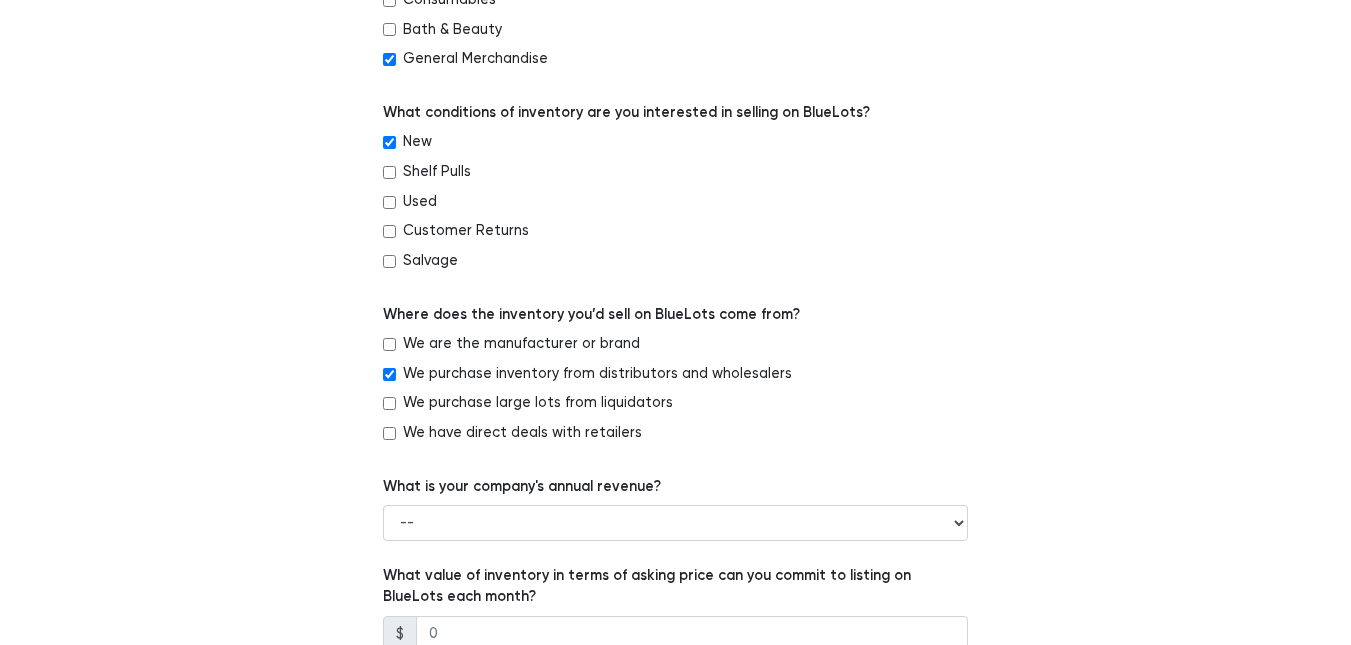 scroll, scrollTop: 1000, scrollLeft: 0, axis: vertical 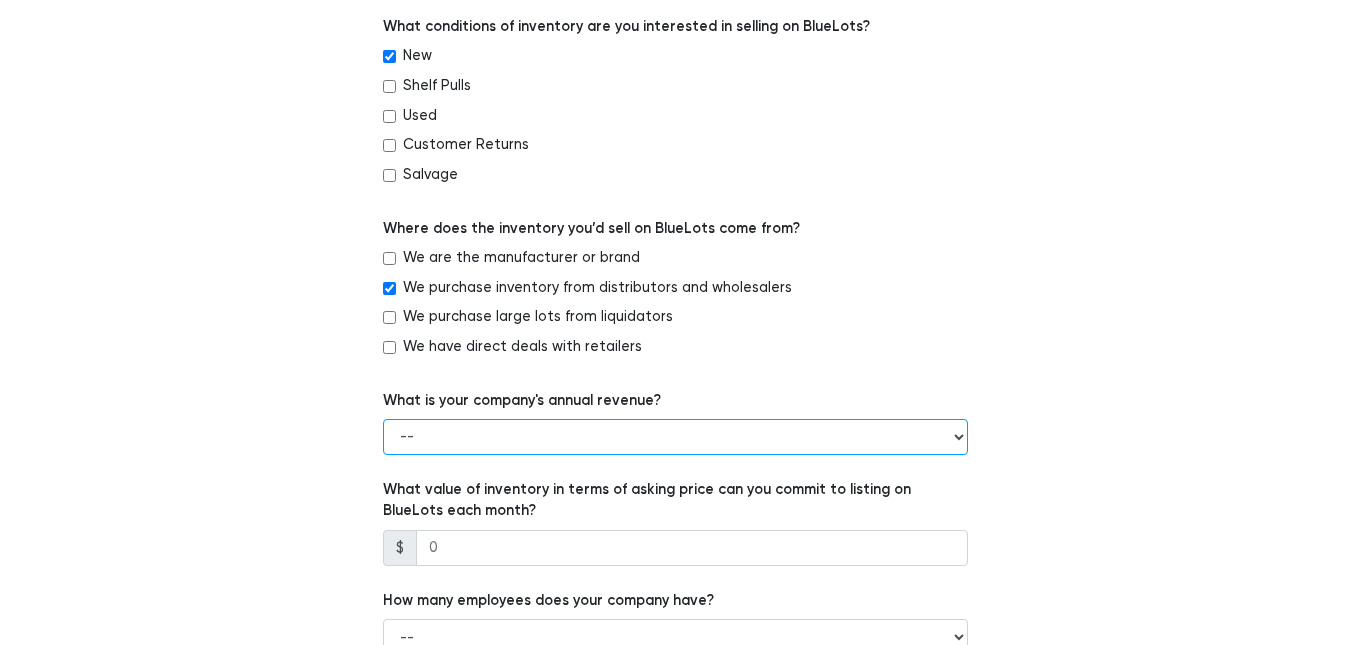 click on "--
Less than $100,000
$100,000 to $500,000
$500,000 to $1,000,000
$1,000,000 to $5,000,000
$5,000,000 to $10,000,000
More than $10,000,000" at bounding box center (675, 437) 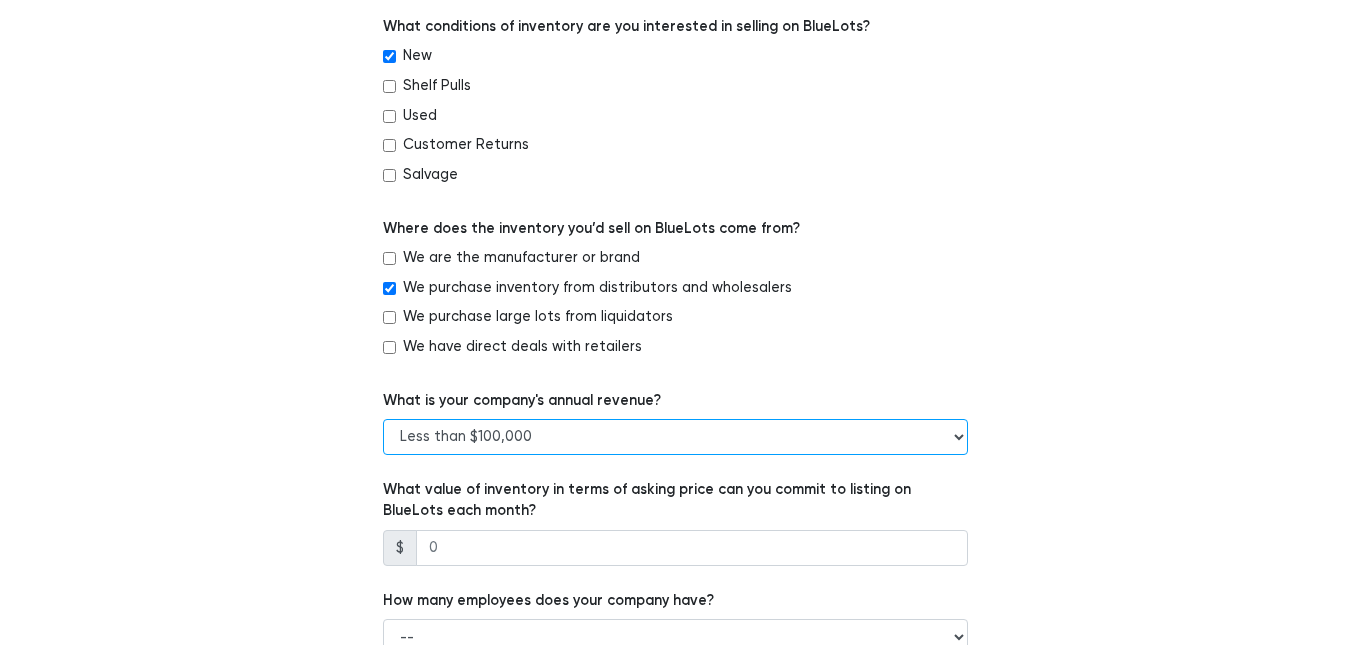 click on "--
Less than $100,000
$100,000 to $500,000
$500,000 to $1,000,000
$1,000,000 to $5,000,000
$5,000,000 to $10,000,000
More than $10,000,000" at bounding box center [675, 437] 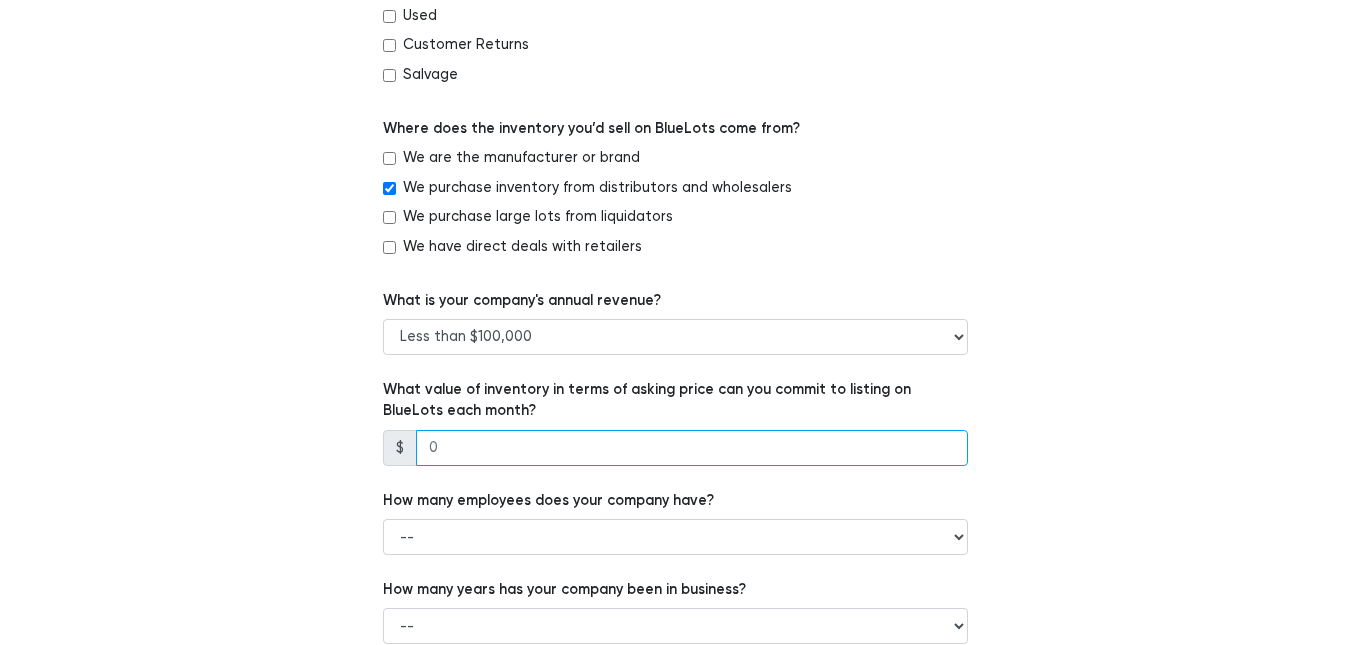 click at bounding box center (692, 448) 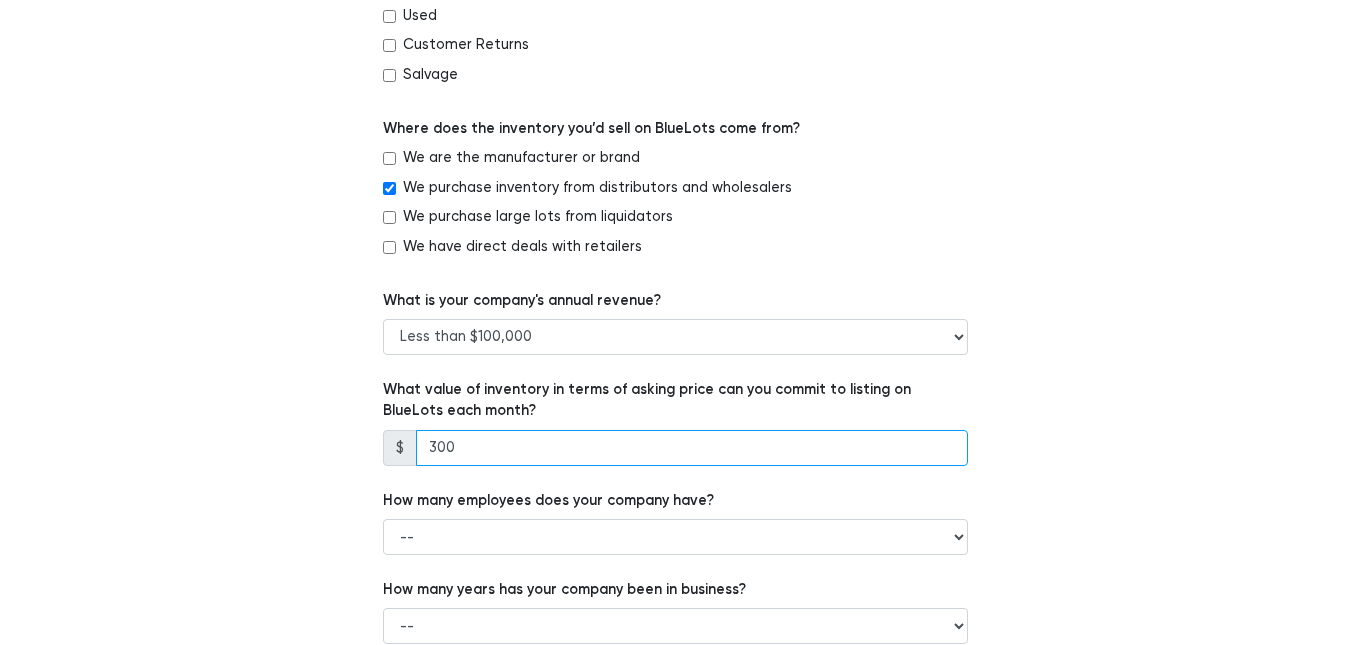 type on "3000" 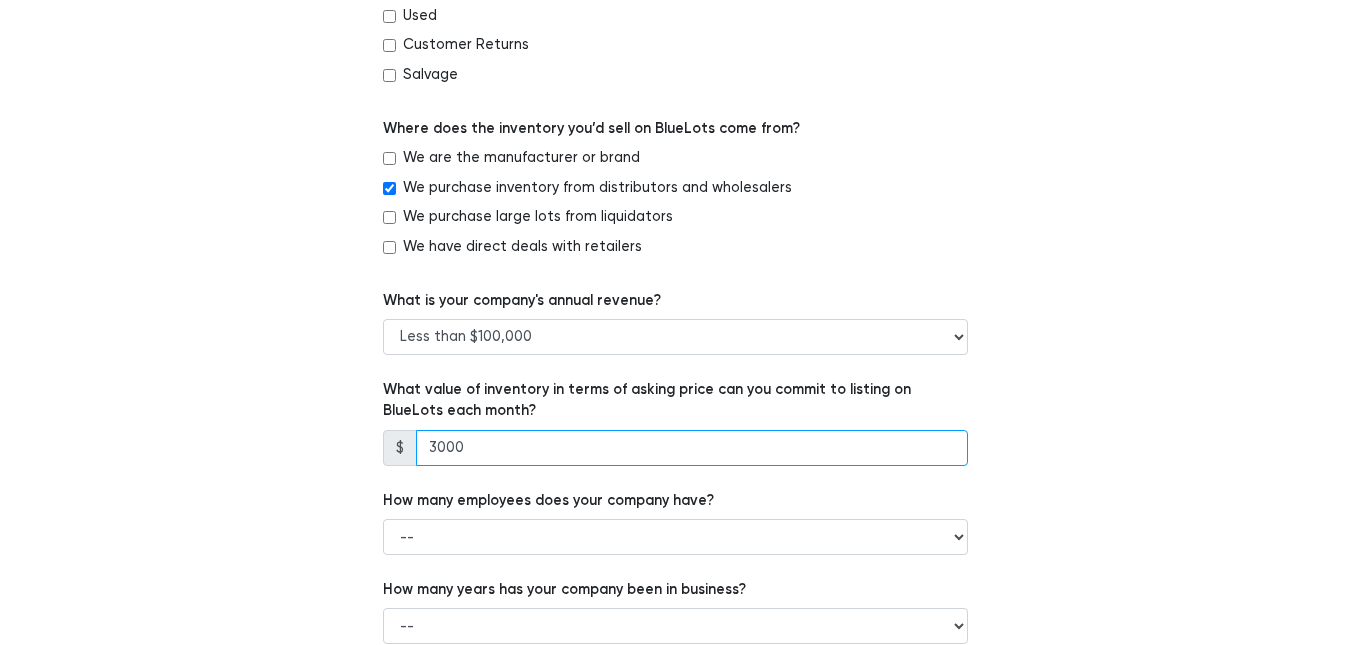 type 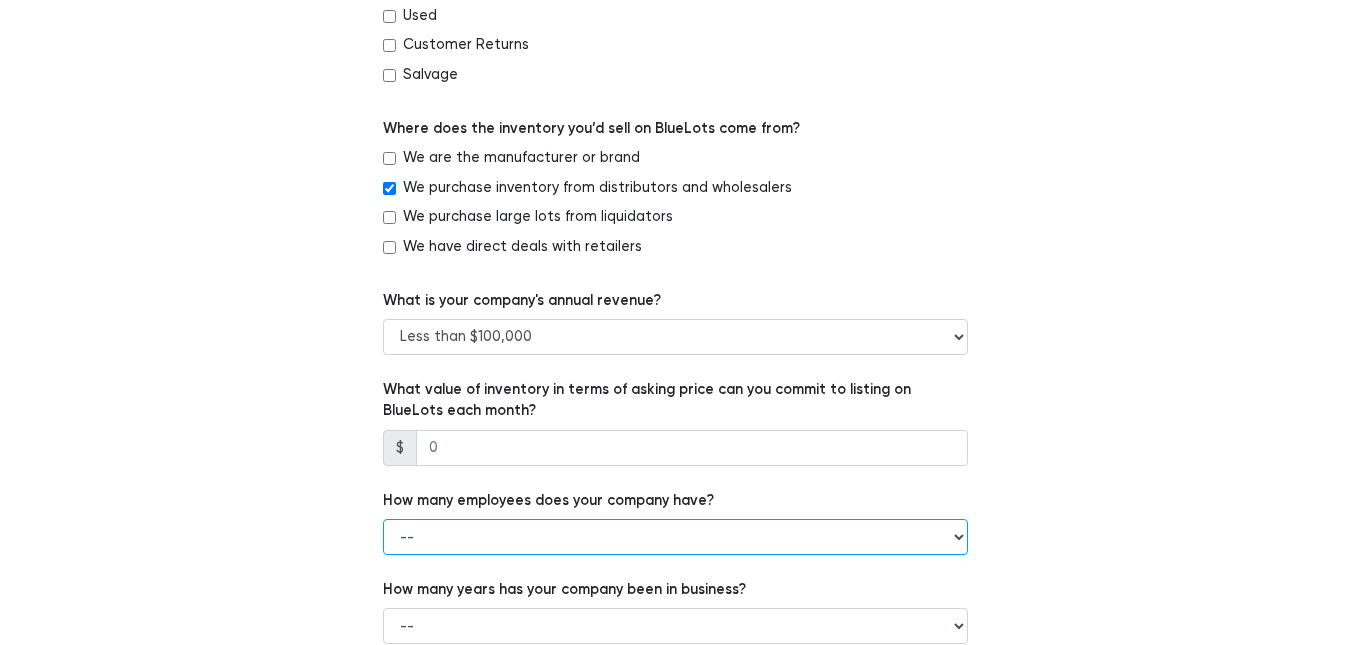 click on "--
1 - 5
6 - 20
21 - 50
More than 50" at bounding box center (675, 537) 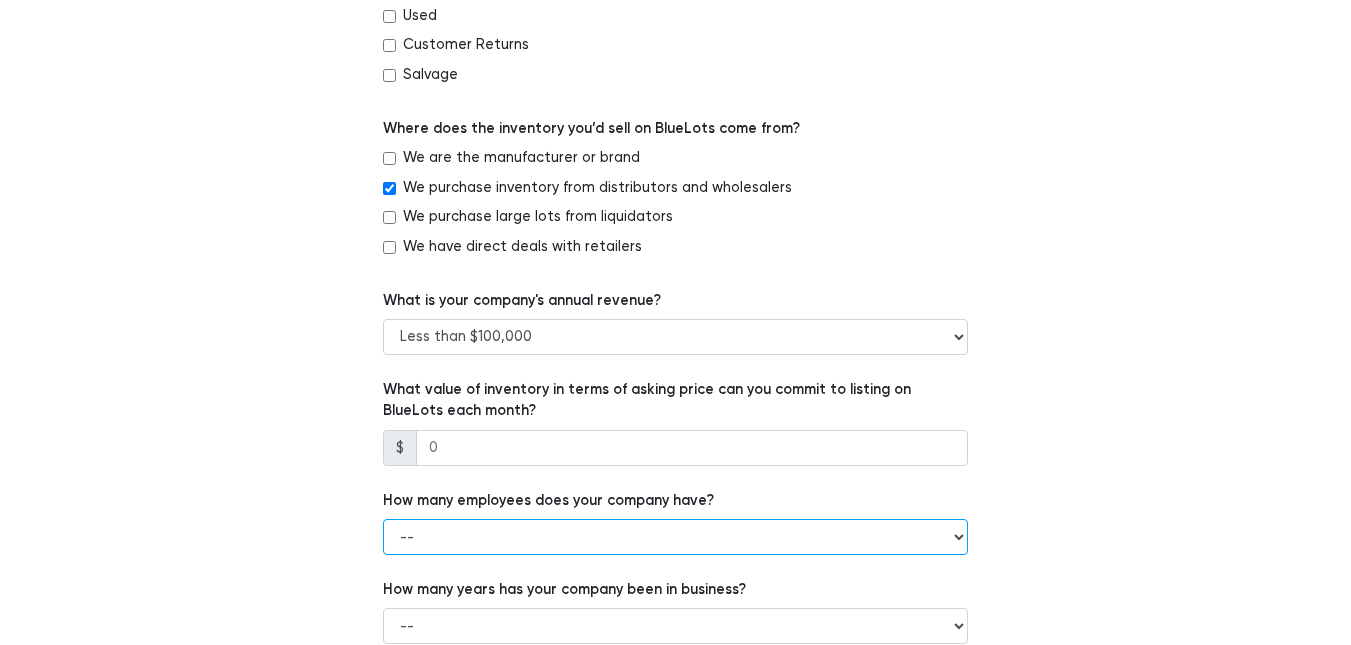 select on "1 - 5" 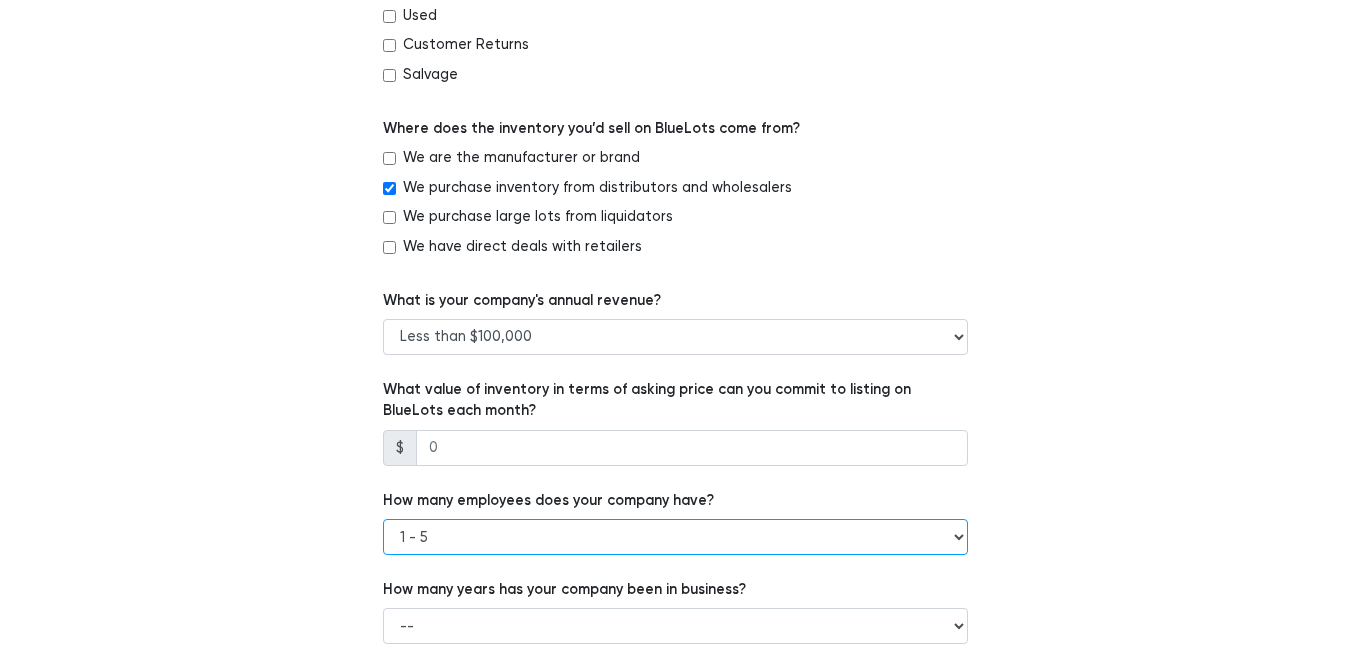 click on "--
1 - 5
6 - 20
21 - 50
More than 50" at bounding box center [675, 537] 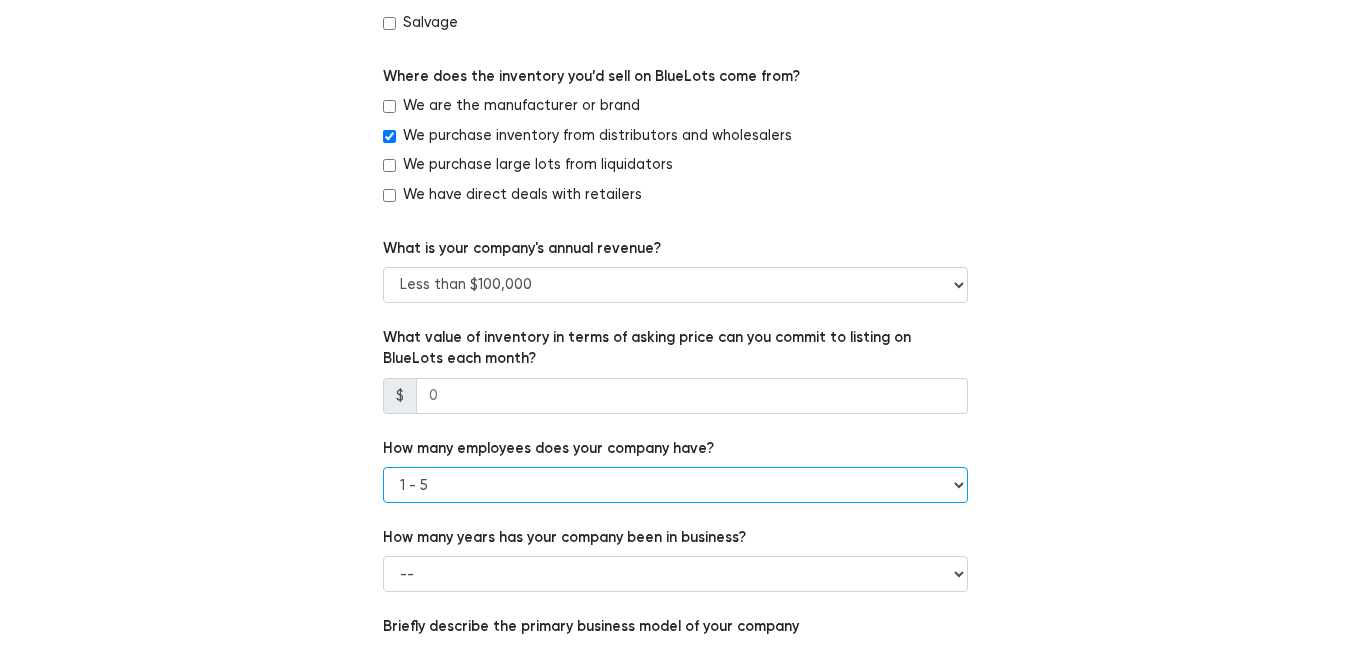 scroll, scrollTop: 1300, scrollLeft: 0, axis: vertical 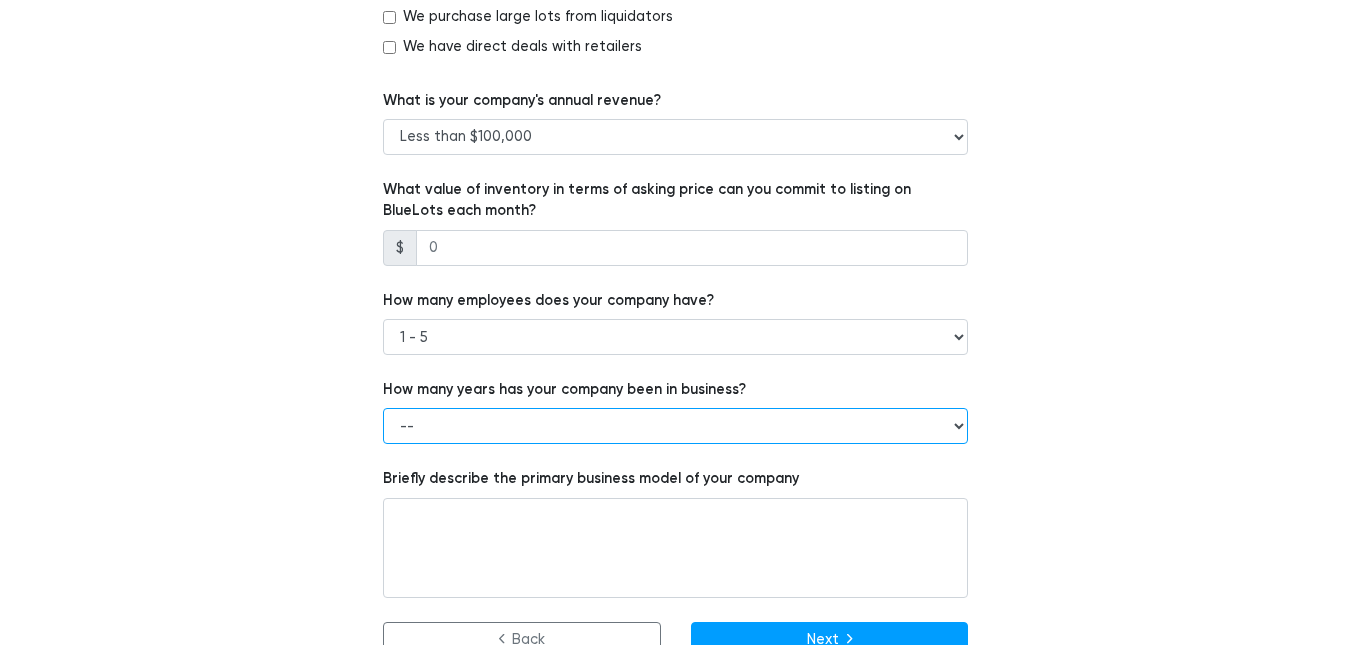 click on "--
Less than 1 year
1 to 3 years
4+ years" at bounding box center [675, 426] 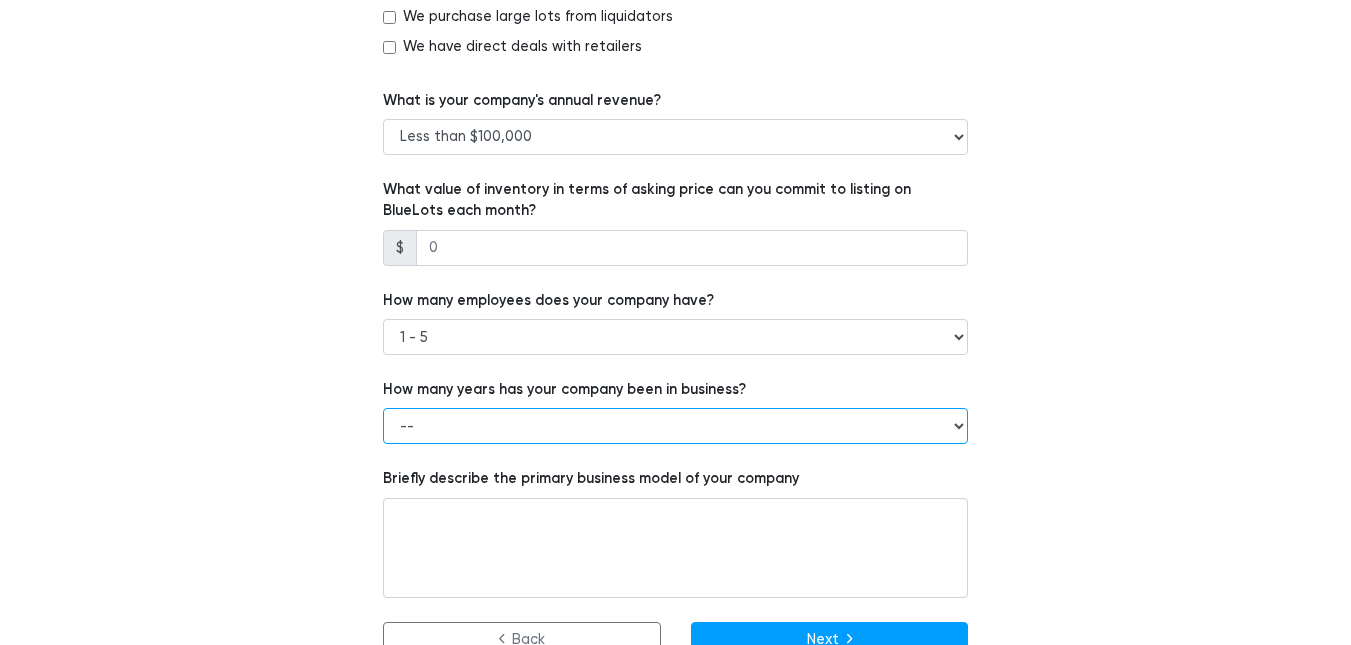 select on "4+ years" 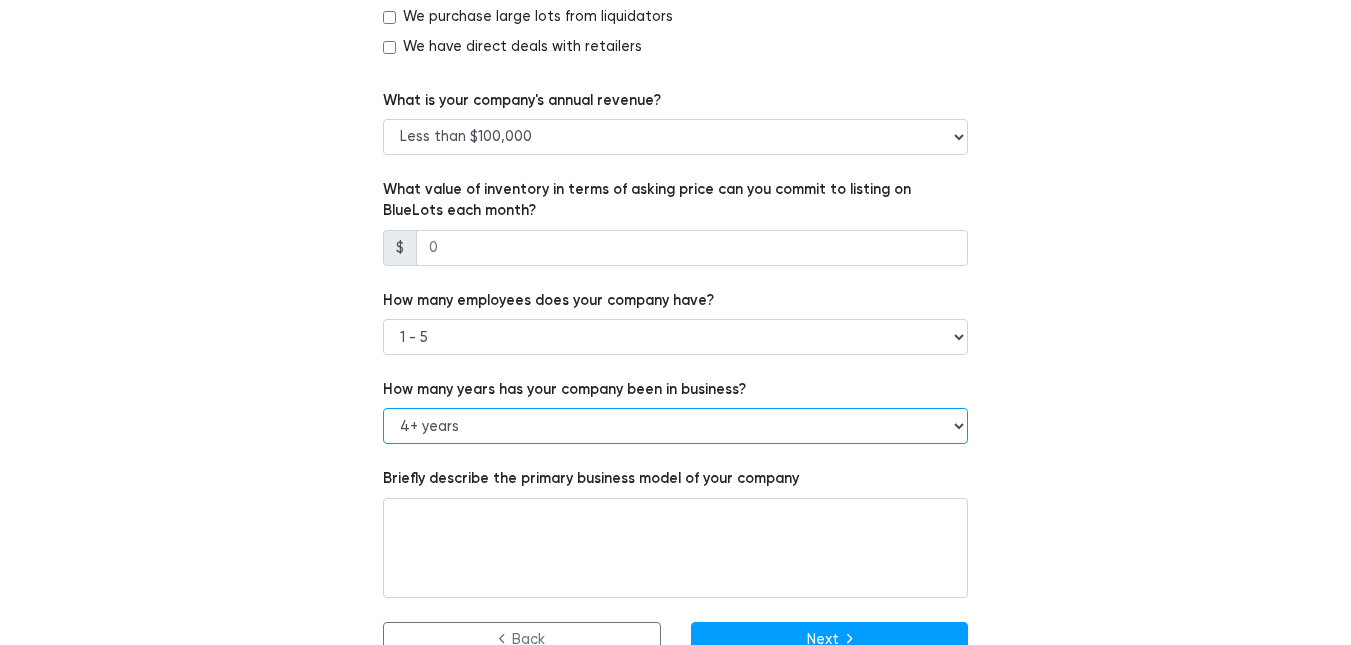 click on "--
Less than 1 year
1 to 3 years
4+ years" at bounding box center [675, 426] 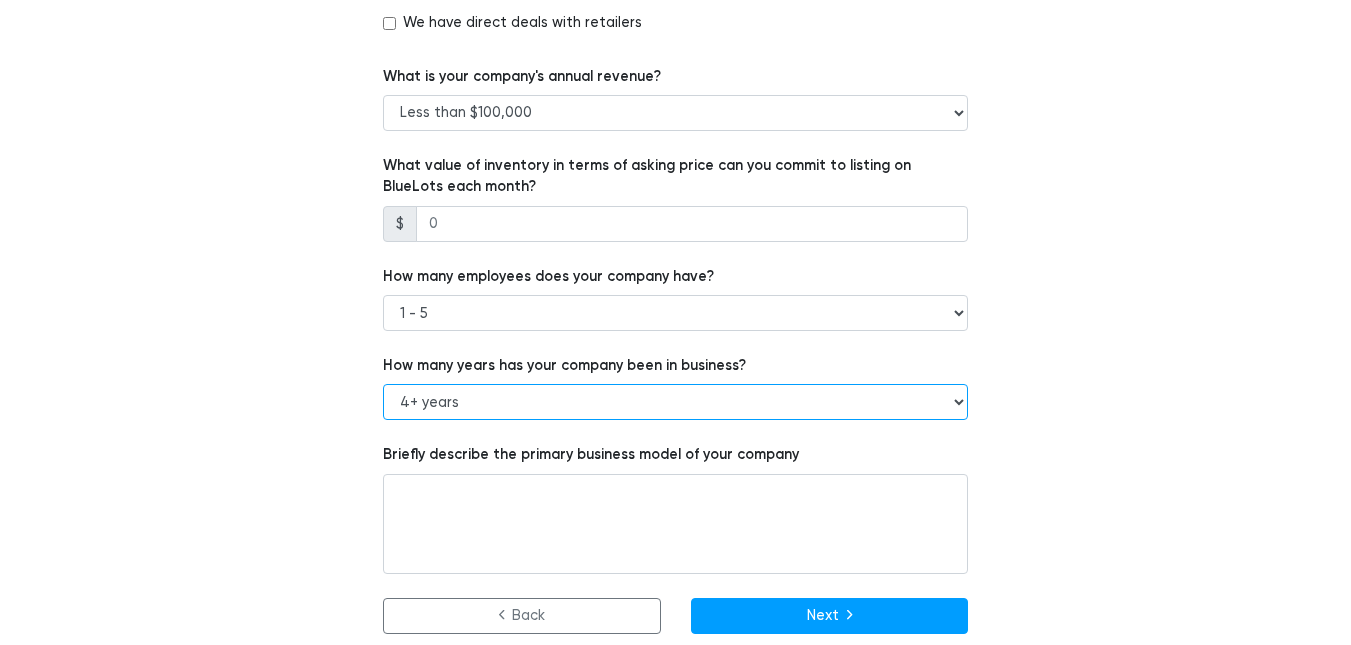 scroll, scrollTop: 1337, scrollLeft: 0, axis: vertical 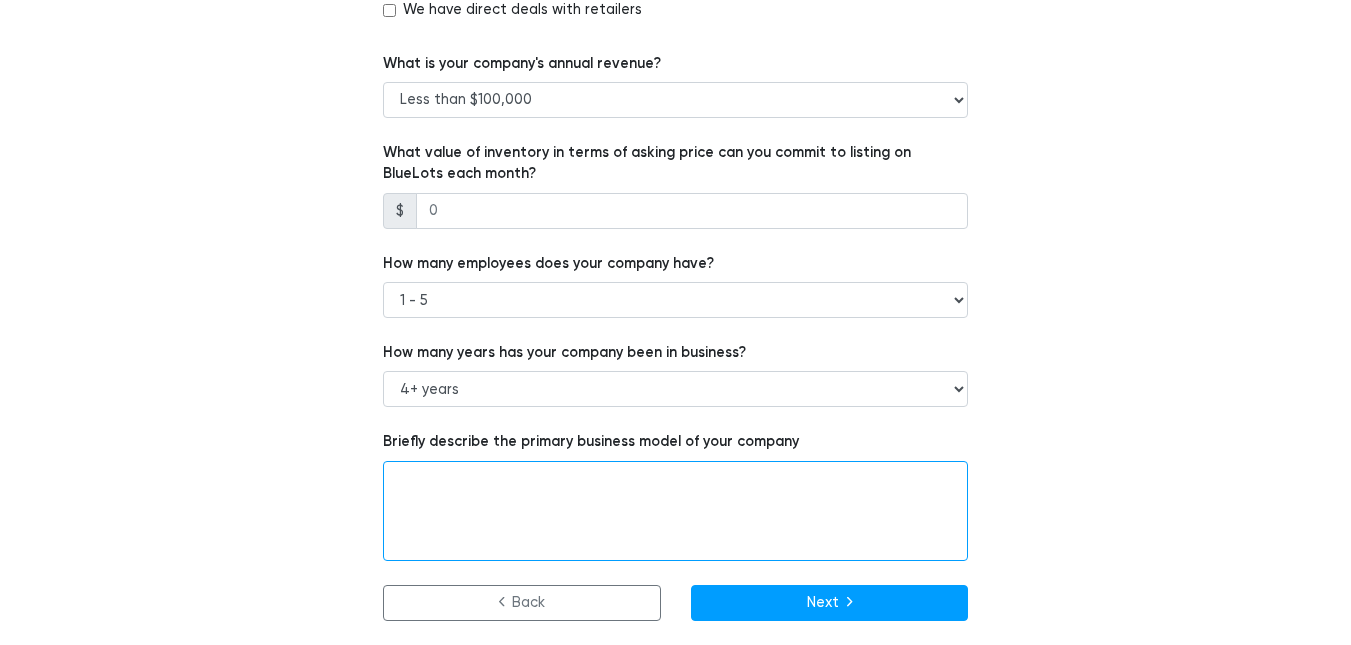 click at bounding box center [675, 511] 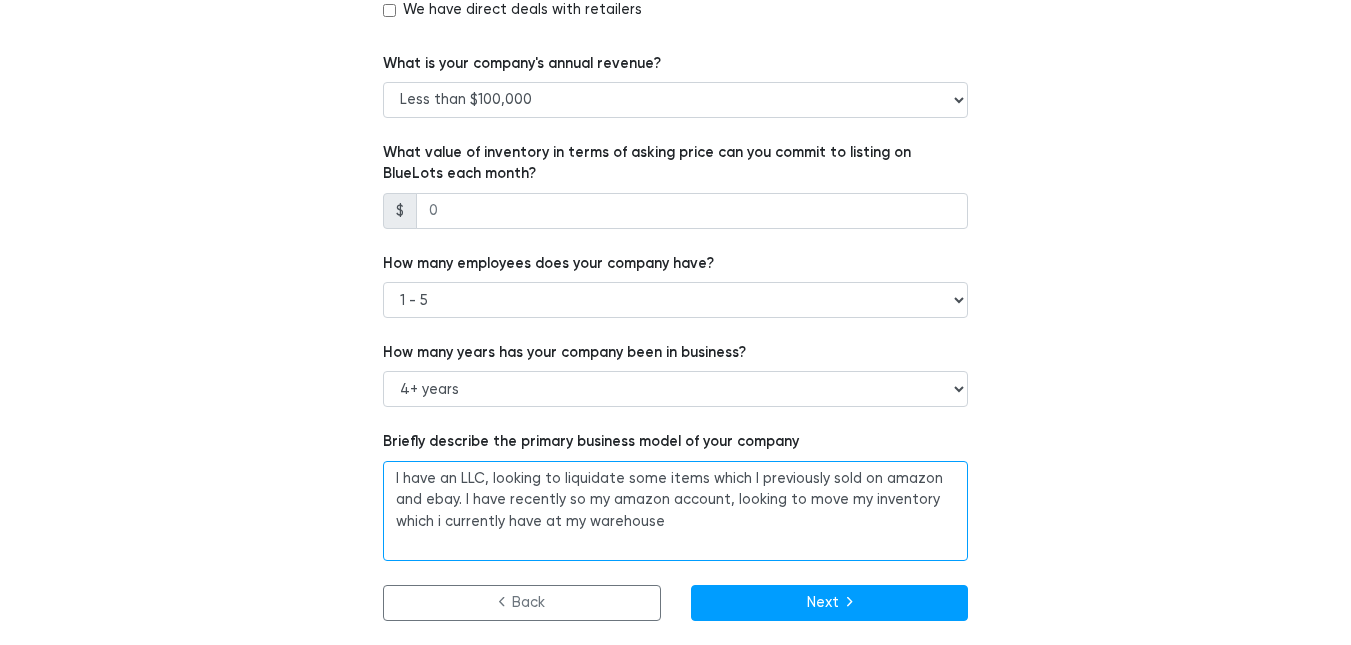 click on "I have an LLC, looking to liquidate some items which I previously sold on amazon and ebay. I have recently so my amazon account, looking to move my inventory which i currently have at my warehouse" at bounding box center [675, 511] 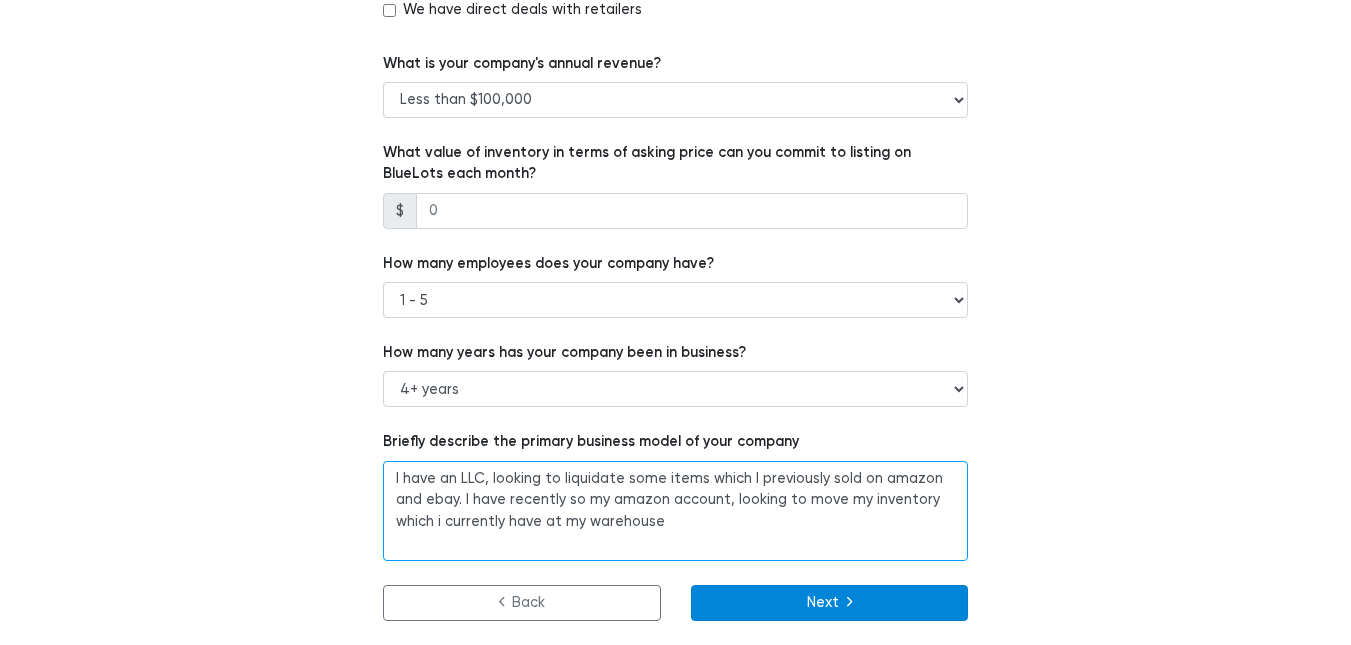 type on "I have an LLC, looking to liquidate some items which I previously sold on amazon and ebay. I have recently so my amazon account, looking to move my inventory which i currently have at my warehouse" 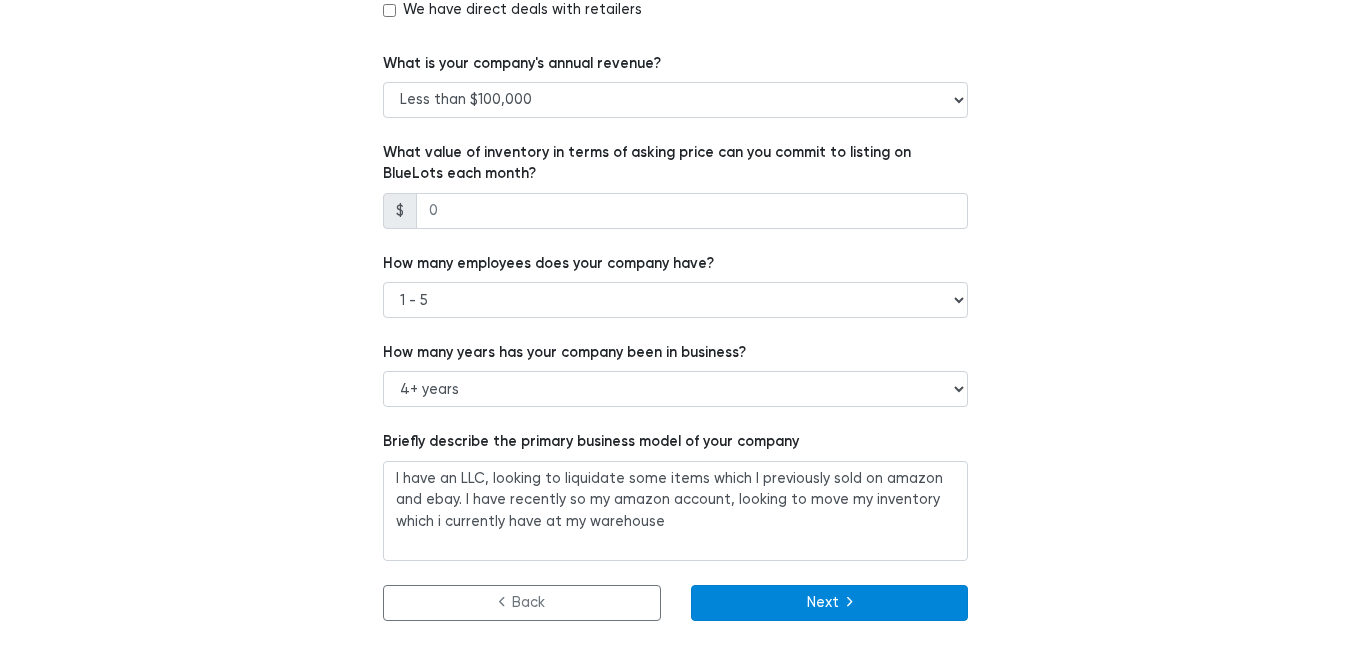 click on "Next" at bounding box center [830, 603] 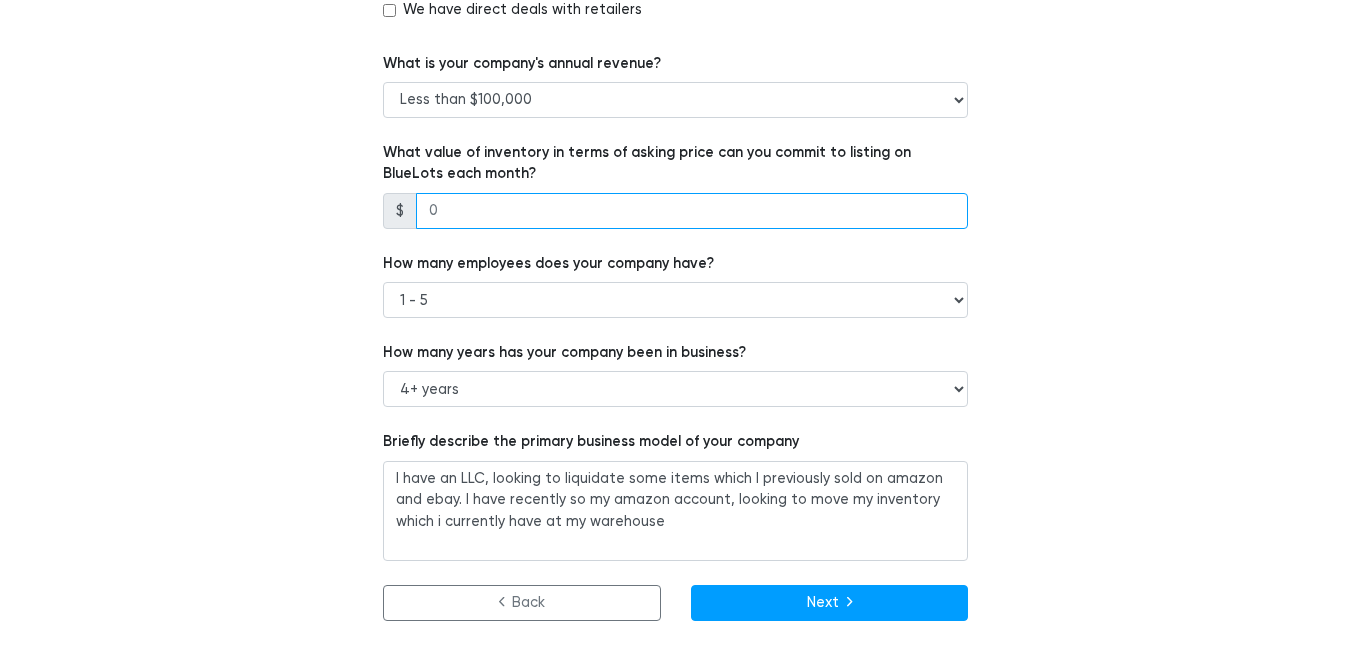 click at bounding box center [692, 211] 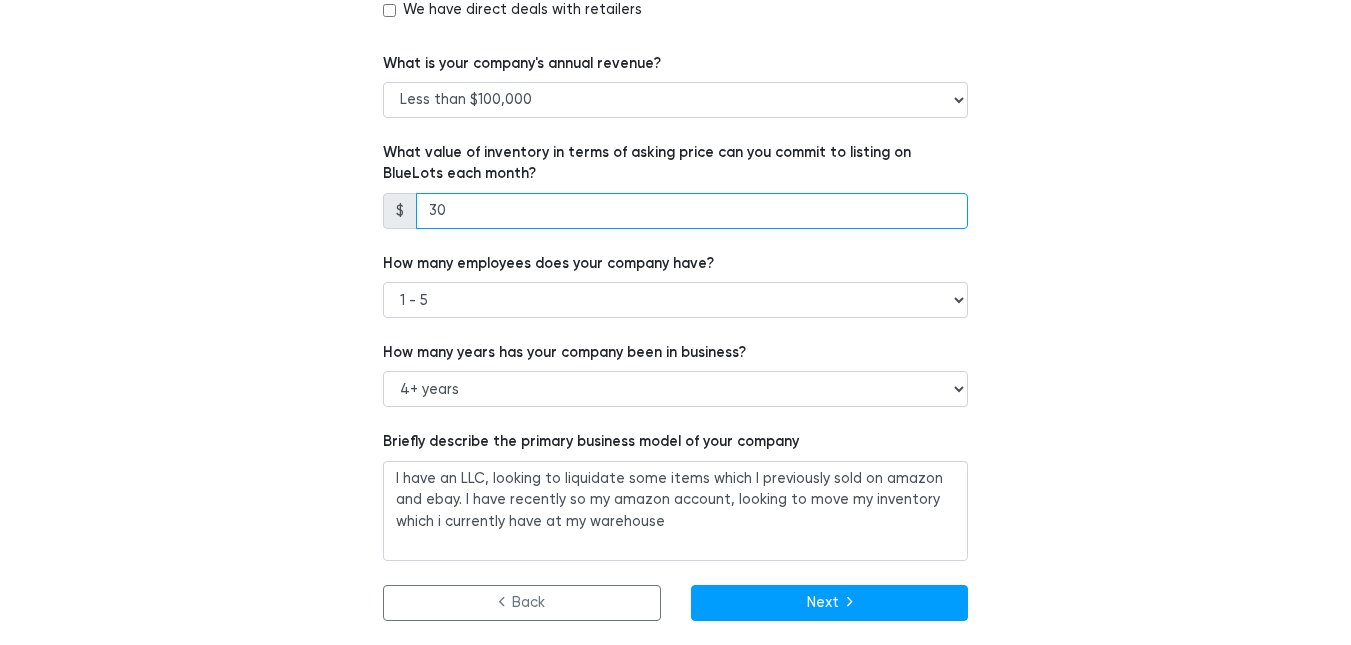 type on "3" 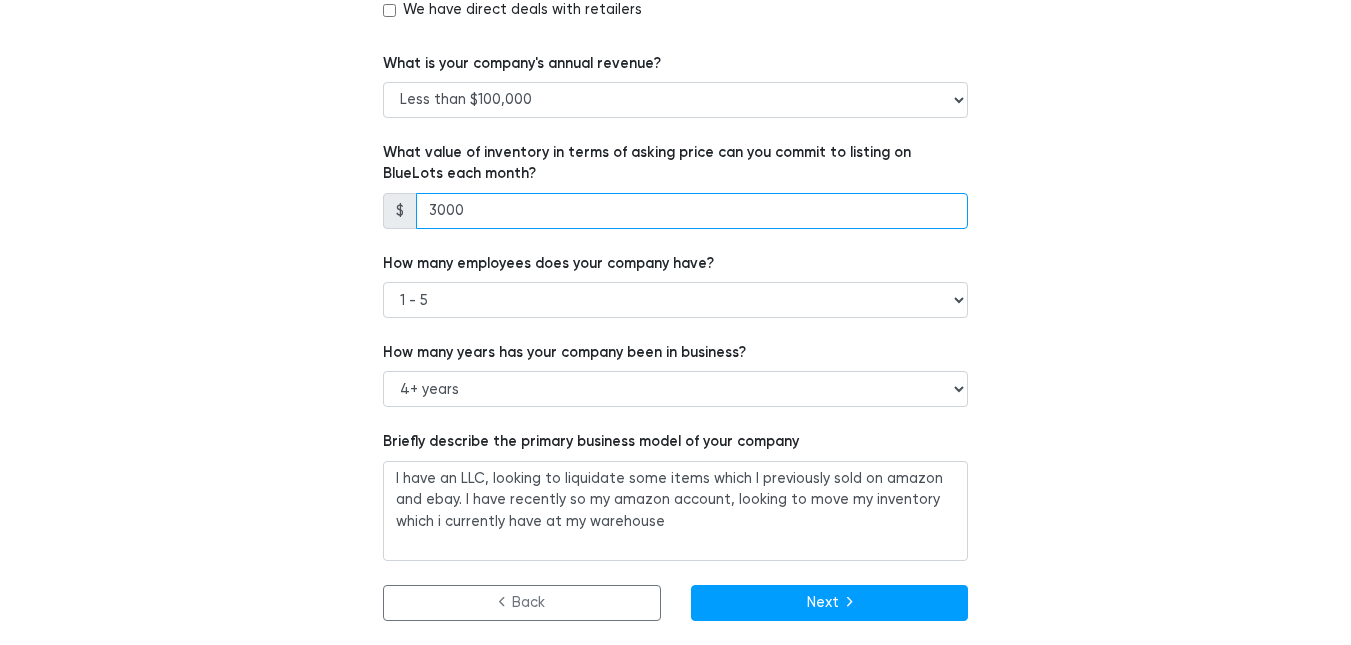type on "3000" 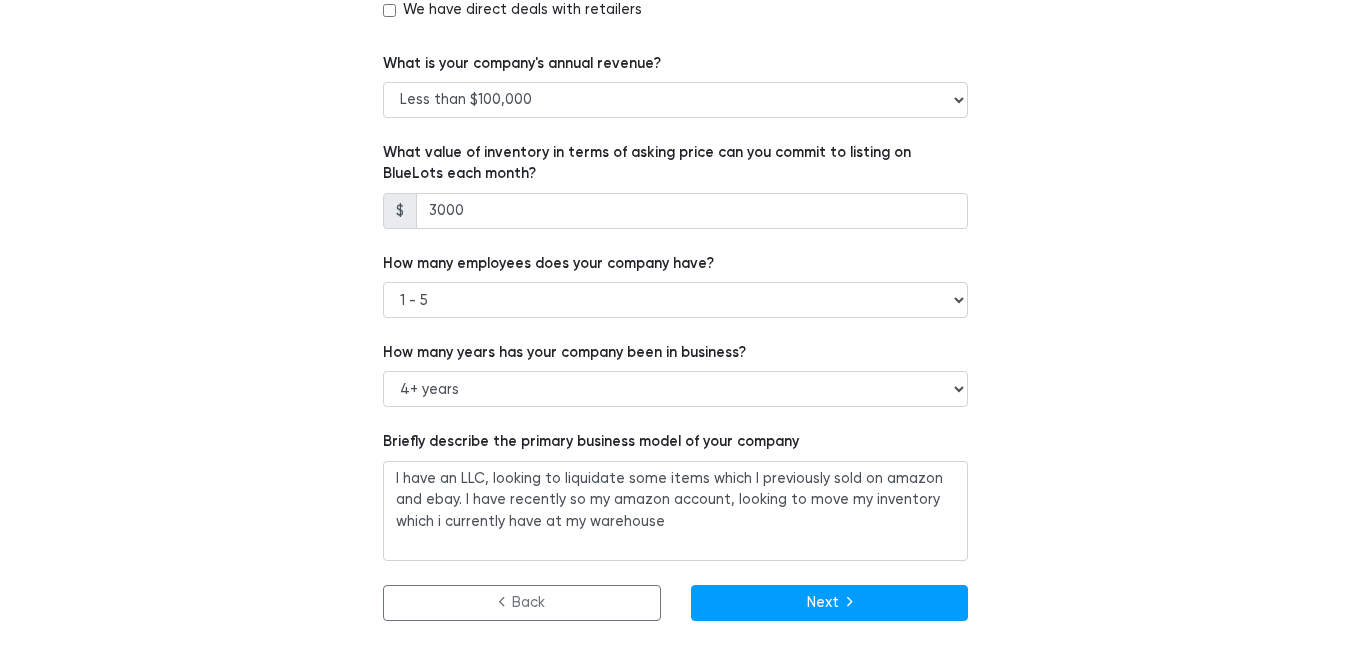 click on "Which of the following best describes your company?
--
Retailer
Wholesaler
Brand or Manufacturer
Liquidator
3PL
Other
Enter the URL of your company's website. You may provide a Facebook or Yelp page if your company does not have a website.
https://www.ebay.com/usr/2015_skol
Which of the following liquidation approaches does your company currently use?
Sell direct to liquidators
Brick & mortar warehouse sales
--" at bounding box center [676, -226] 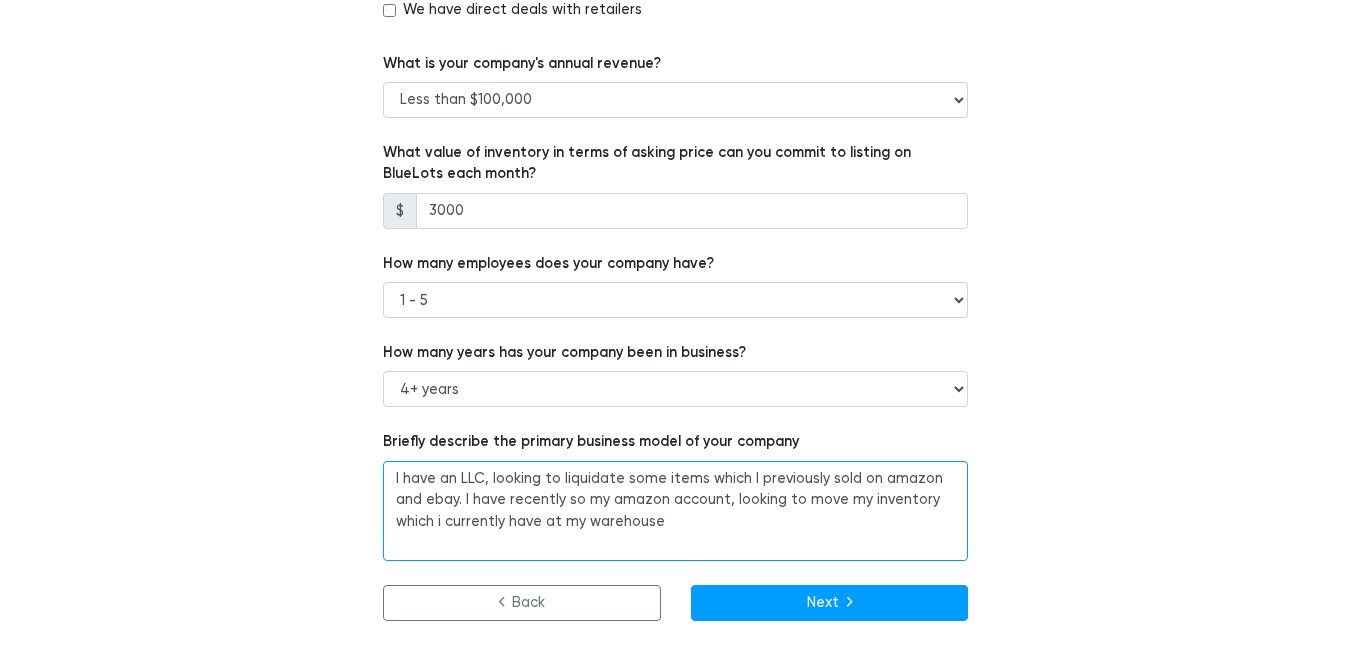 click on "I have an LLC, looking to liquidate some items which I previously sold on amazon and ebay. I have recently so my amazon account, looking to move my inventory which i currently have at my warehouse" at bounding box center (675, 511) 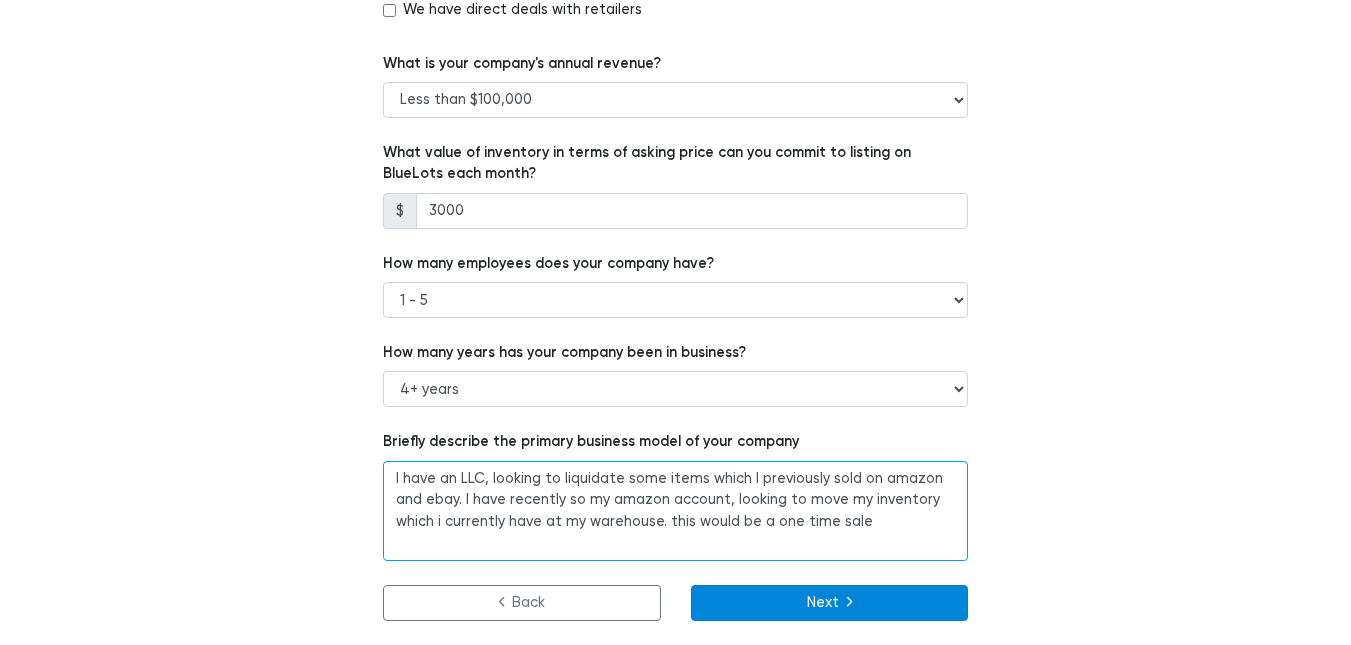 type on "I have an LLC, looking to liquidate some items which I previously sold on amazon and ebay. I have recently so my amazon account, looking to move my inventory which i currently have at my warehouse. this would be a one time sale" 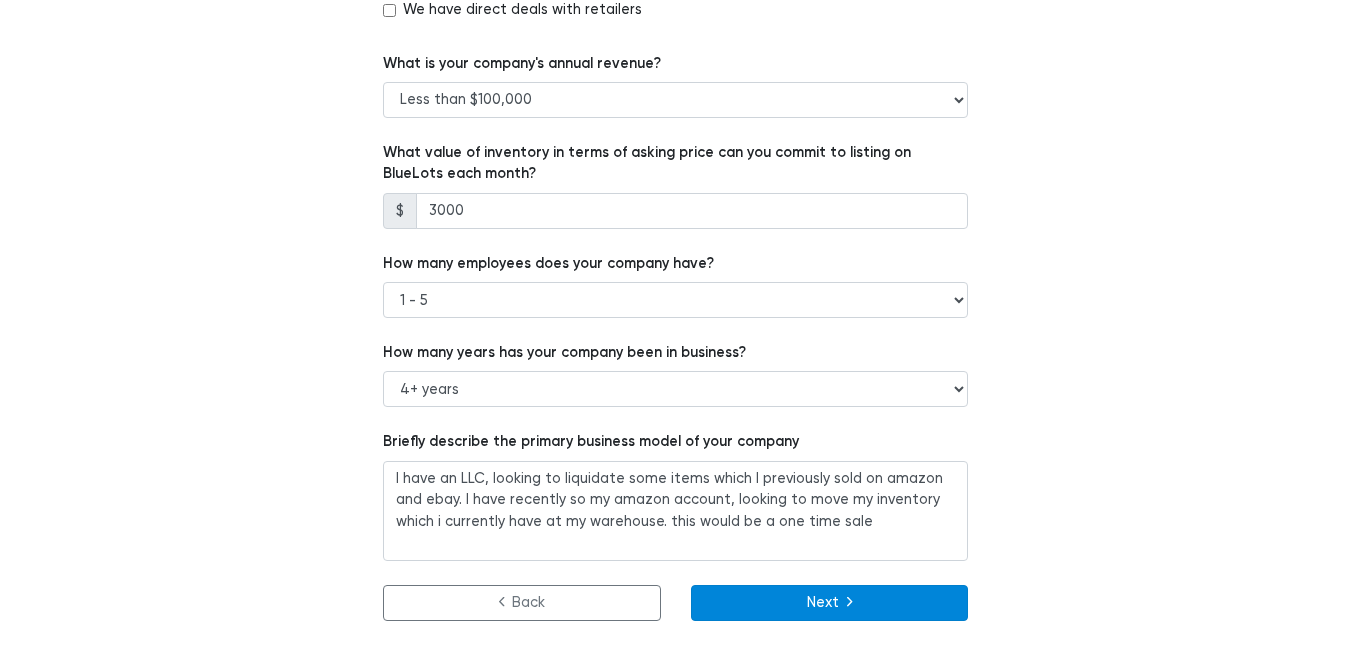 click on "Next" at bounding box center (830, 603) 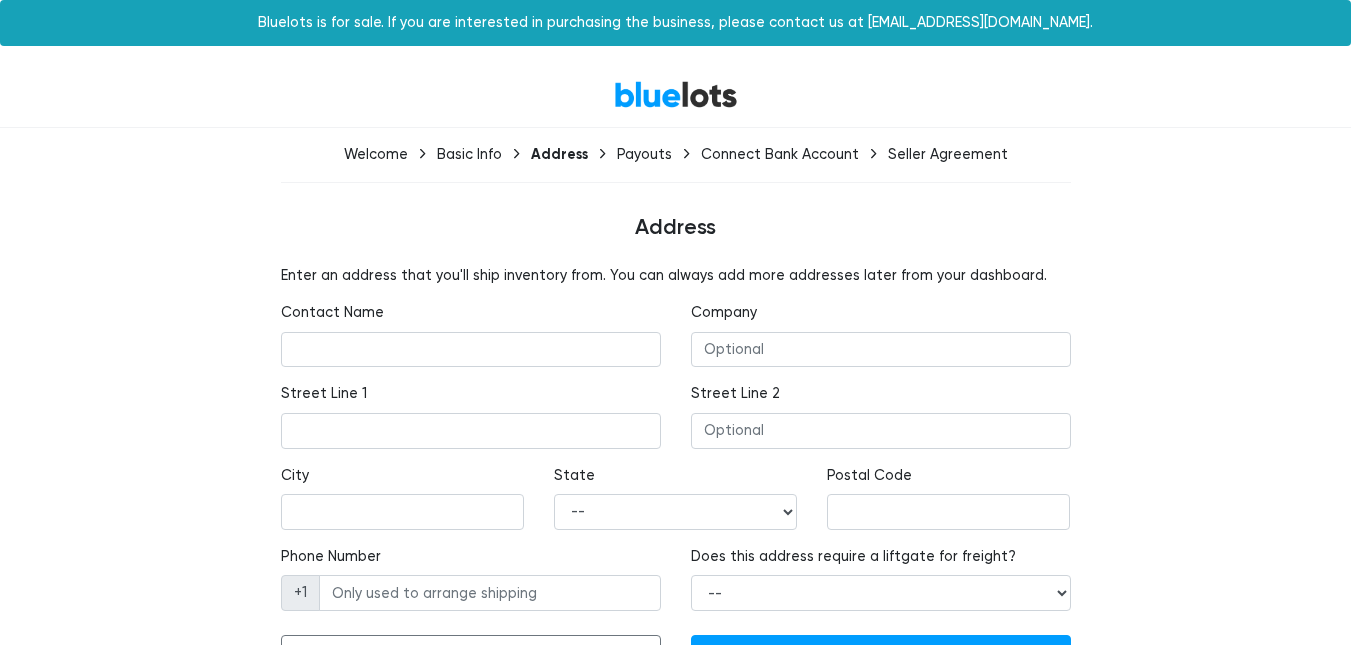 scroll, scrollTop: 0, scrollLeft: 0, axis: both 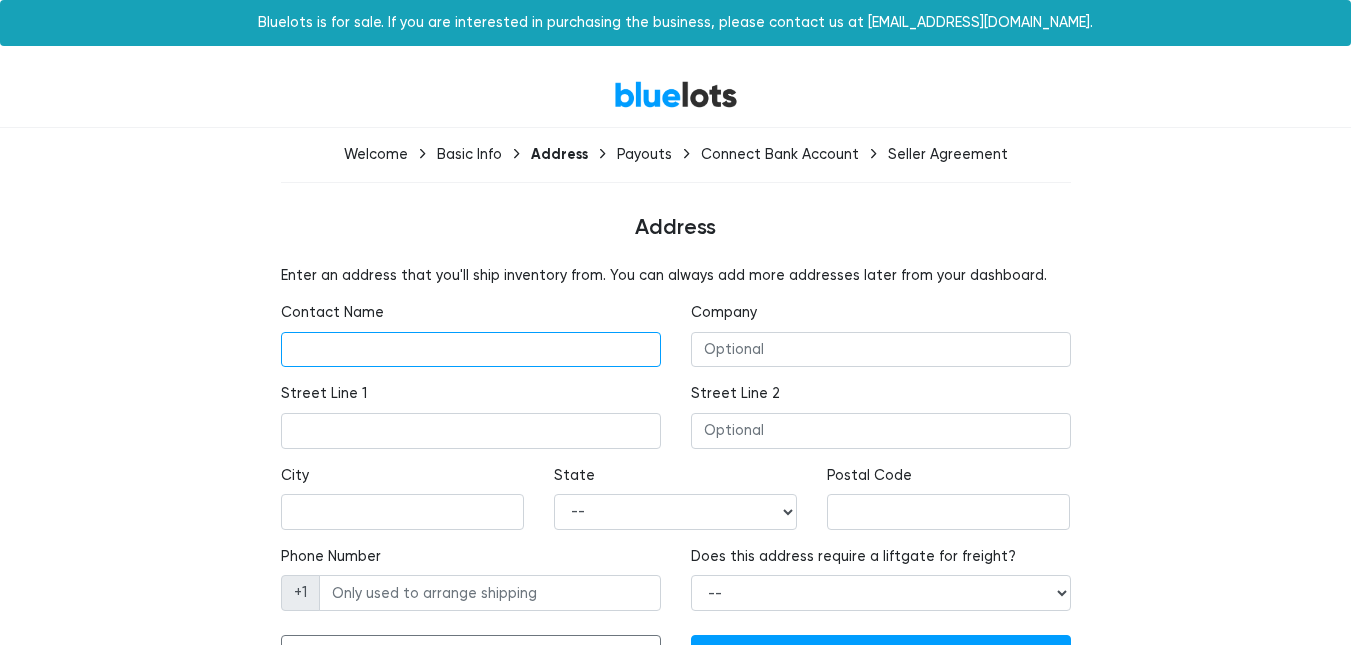 click at bounding box center (471, 350) 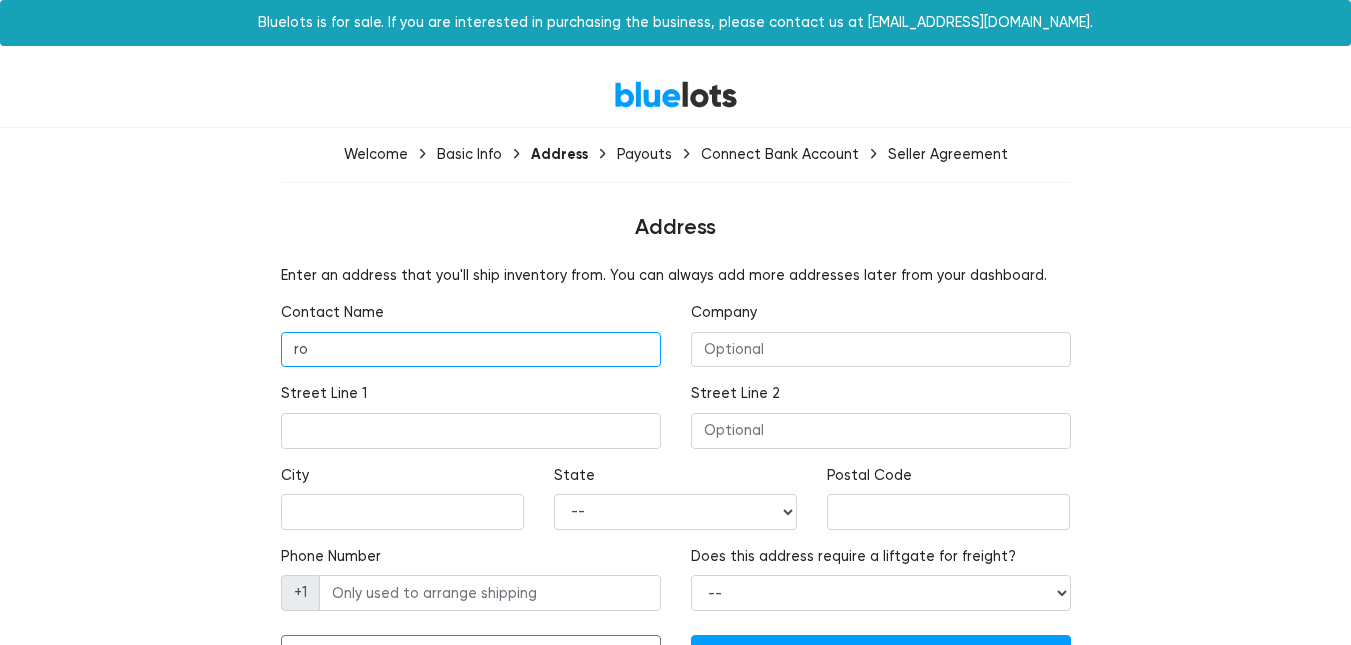 type on "r" 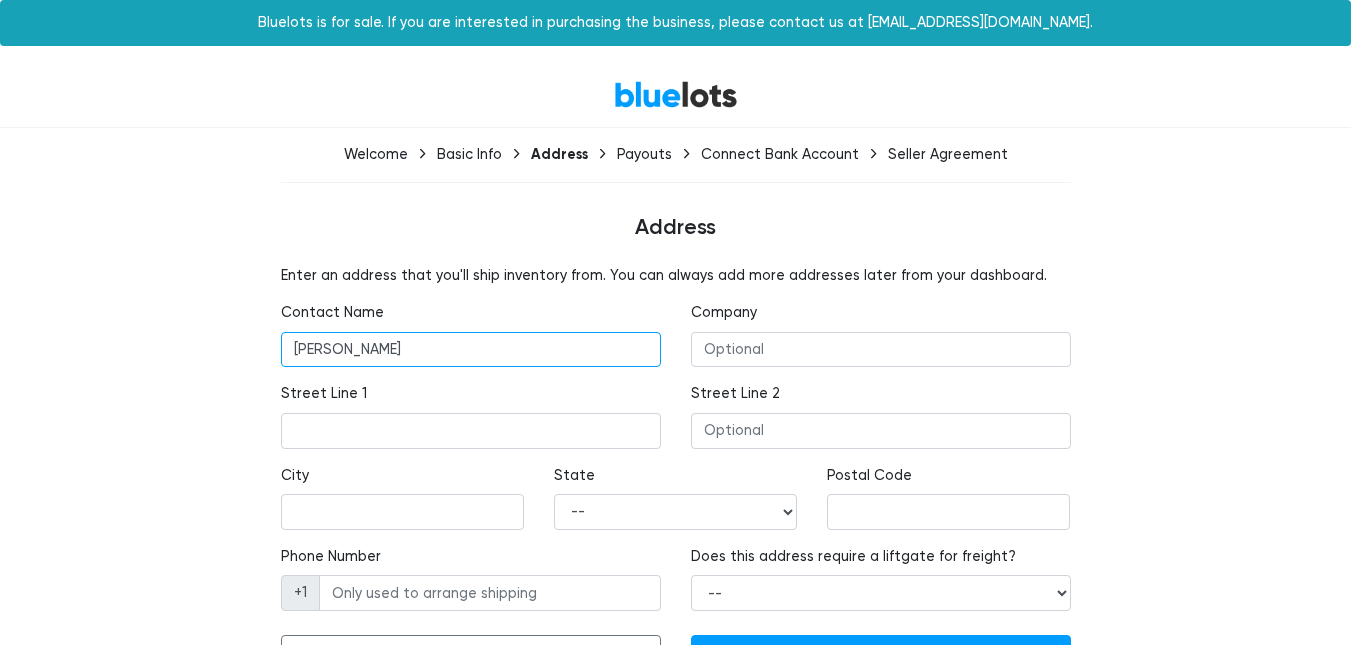 type on "Ron Skolnick" 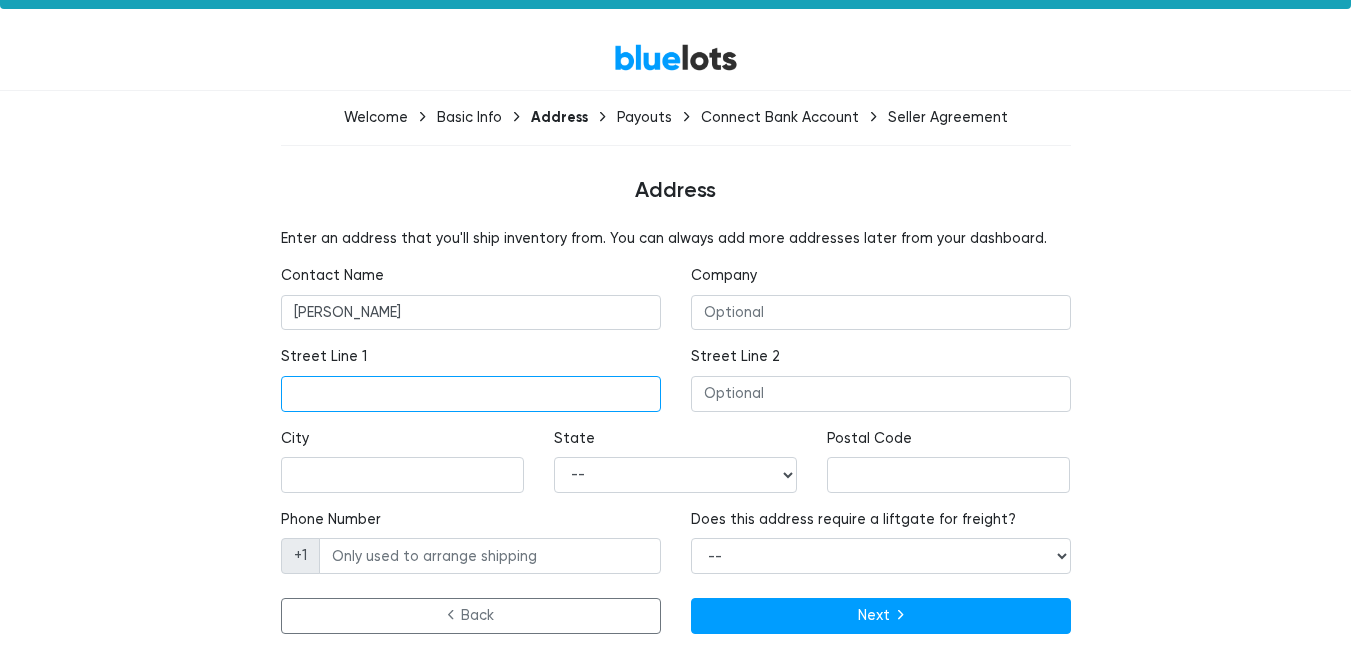 scroll, scrollTop: 58, scrollLeft: 0, axis: vertical 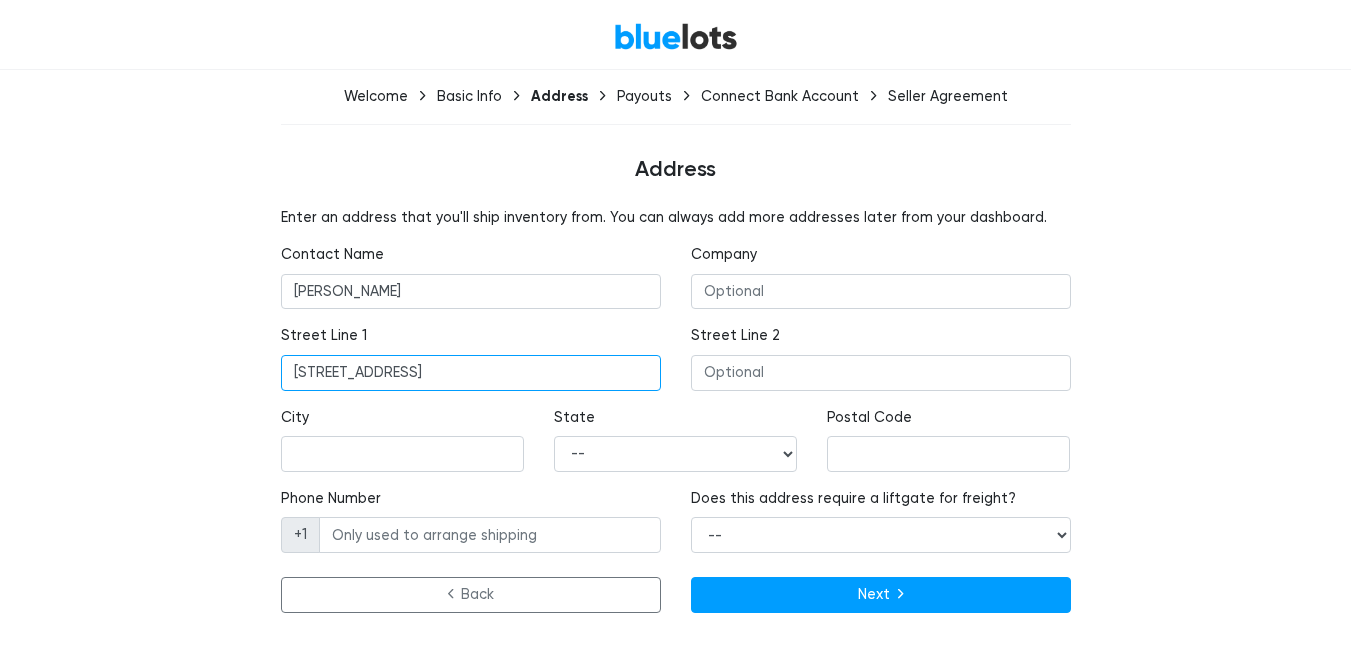 type on "285 circuit st" 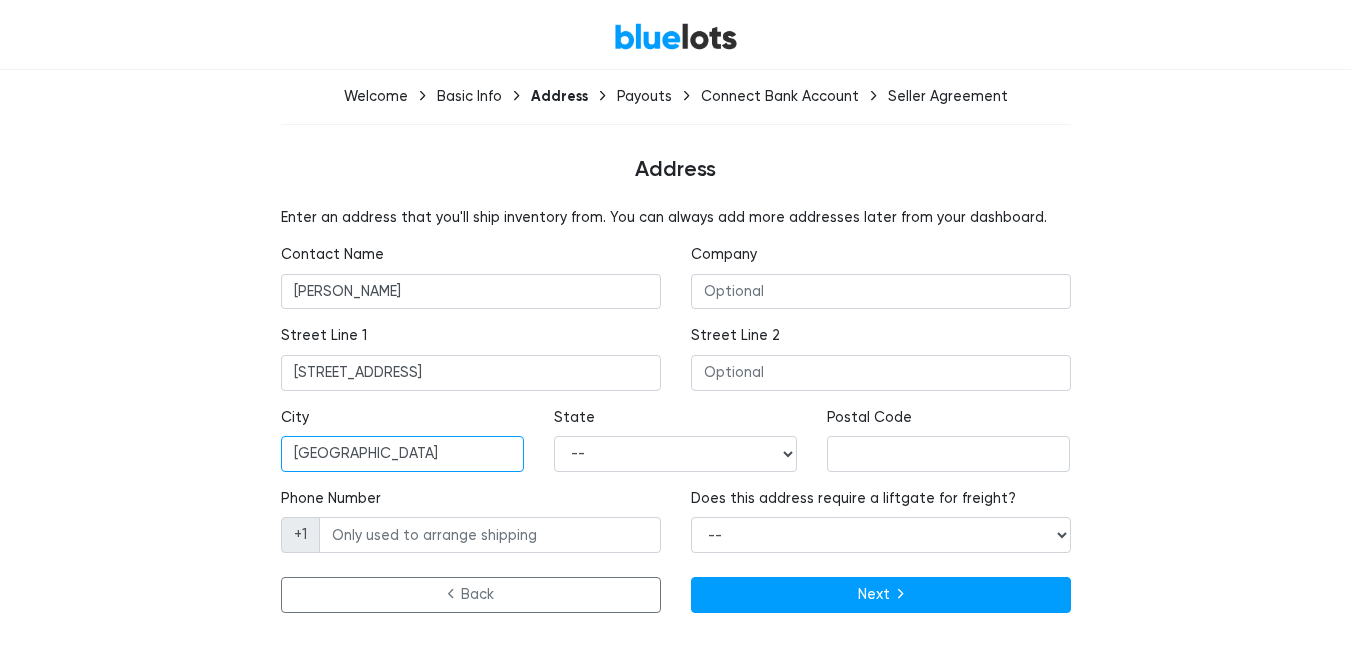 type on "hanover" 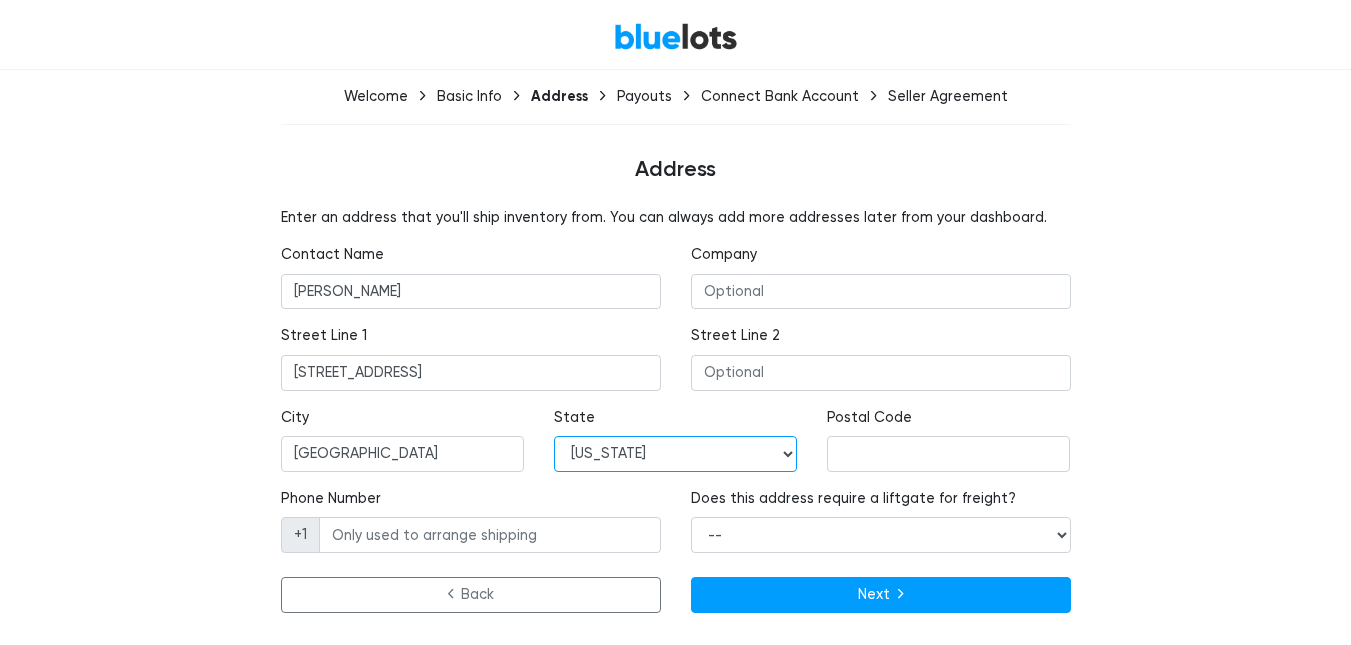 select on "MA" 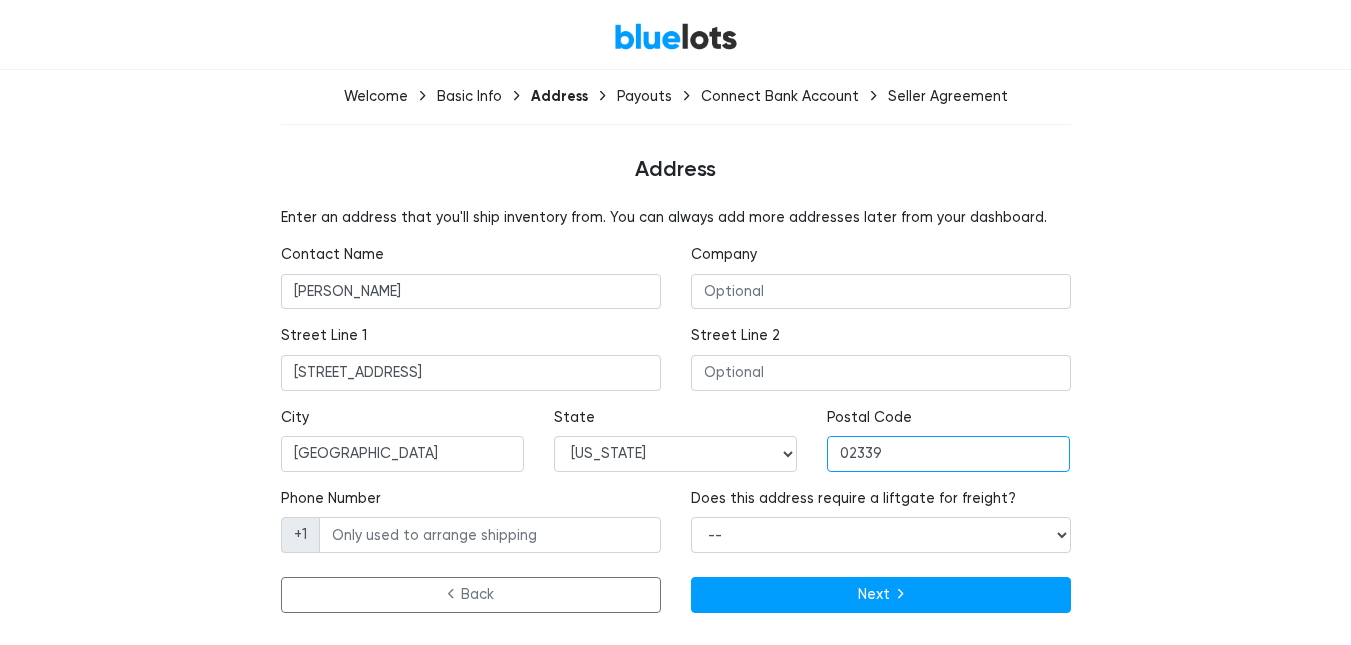type on "02339" 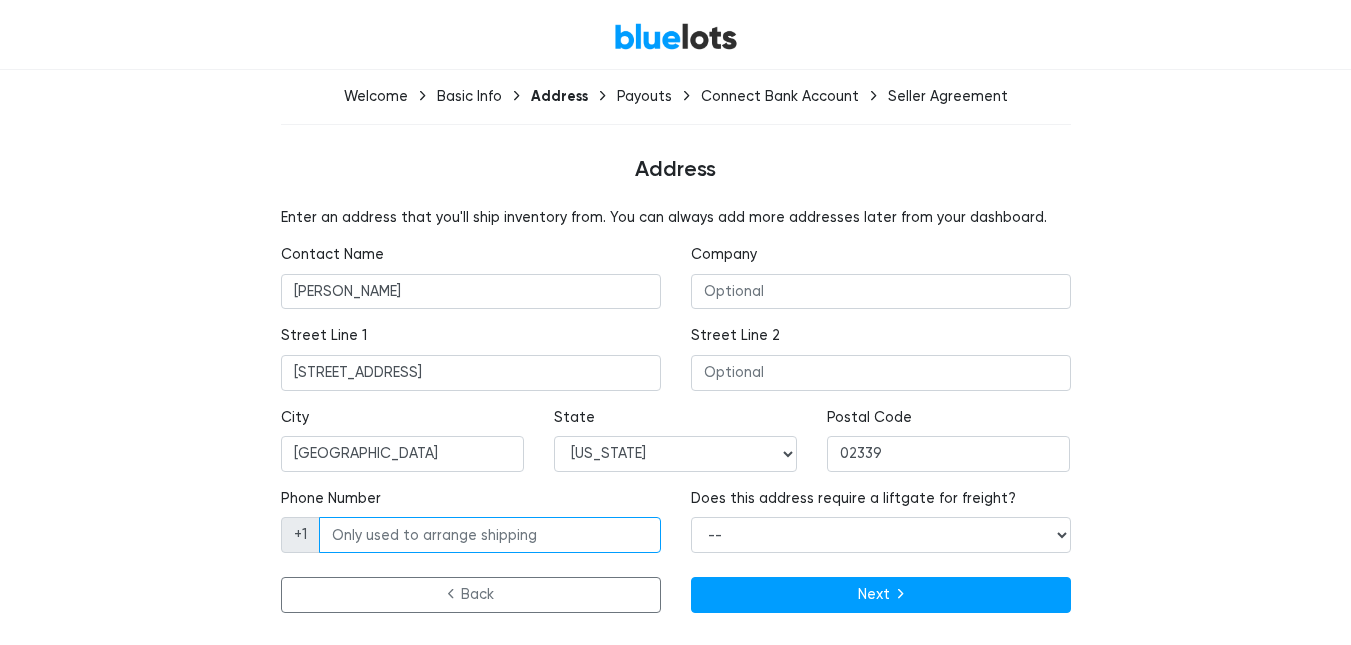 click on "Phone Number" at bounding box center [490, 535] 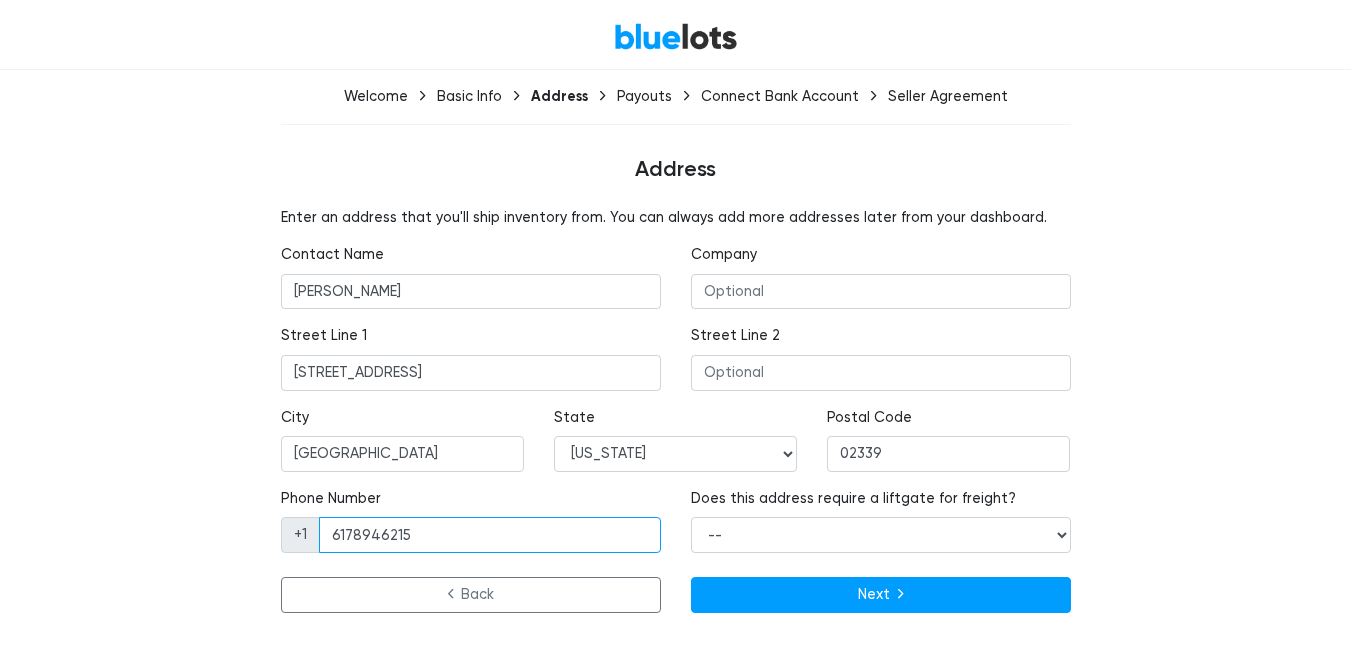 type on "6178946215" 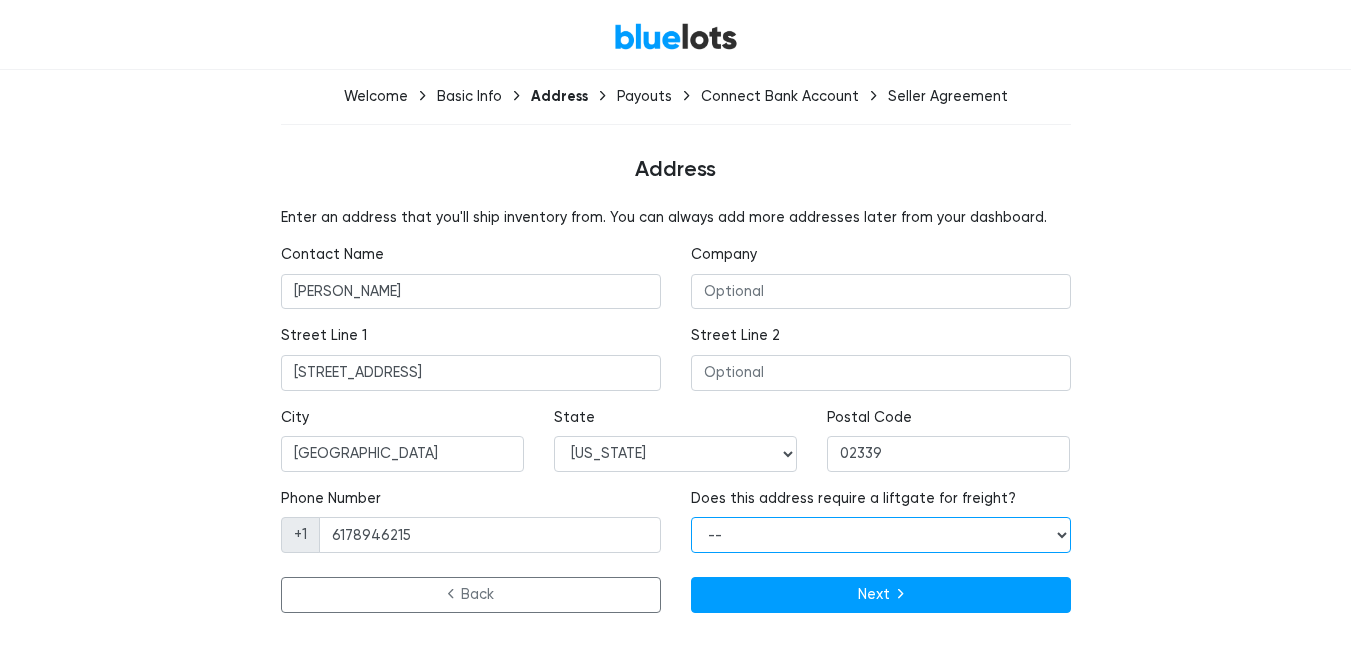 click on "--
Yes
No" at bounding box center [881, 535] 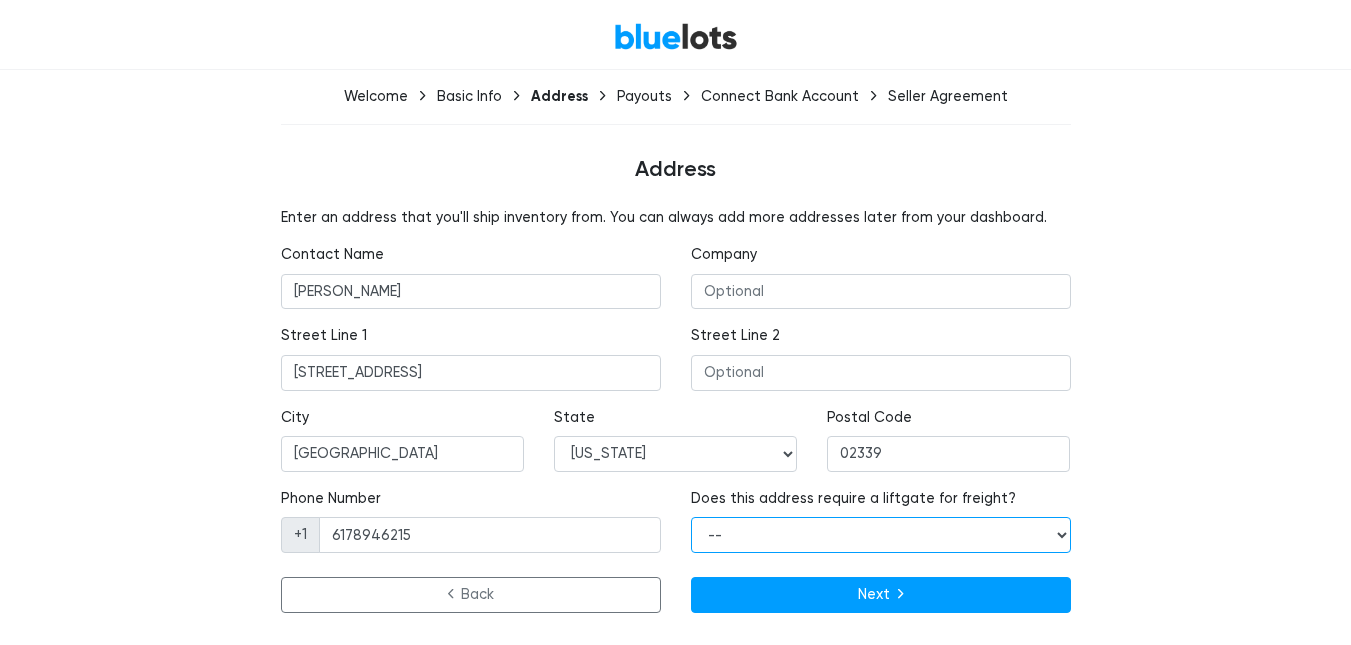 select on "false" 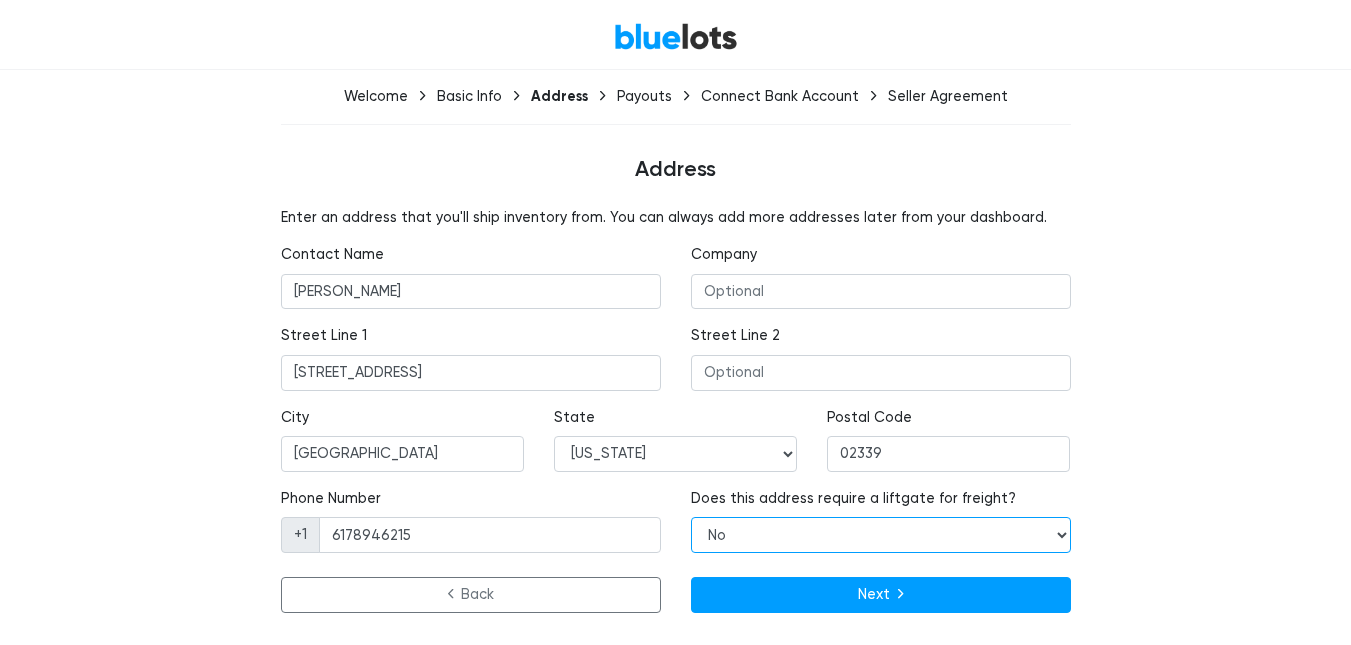click on "--
Yes
No" at bounding box center [881, 535] 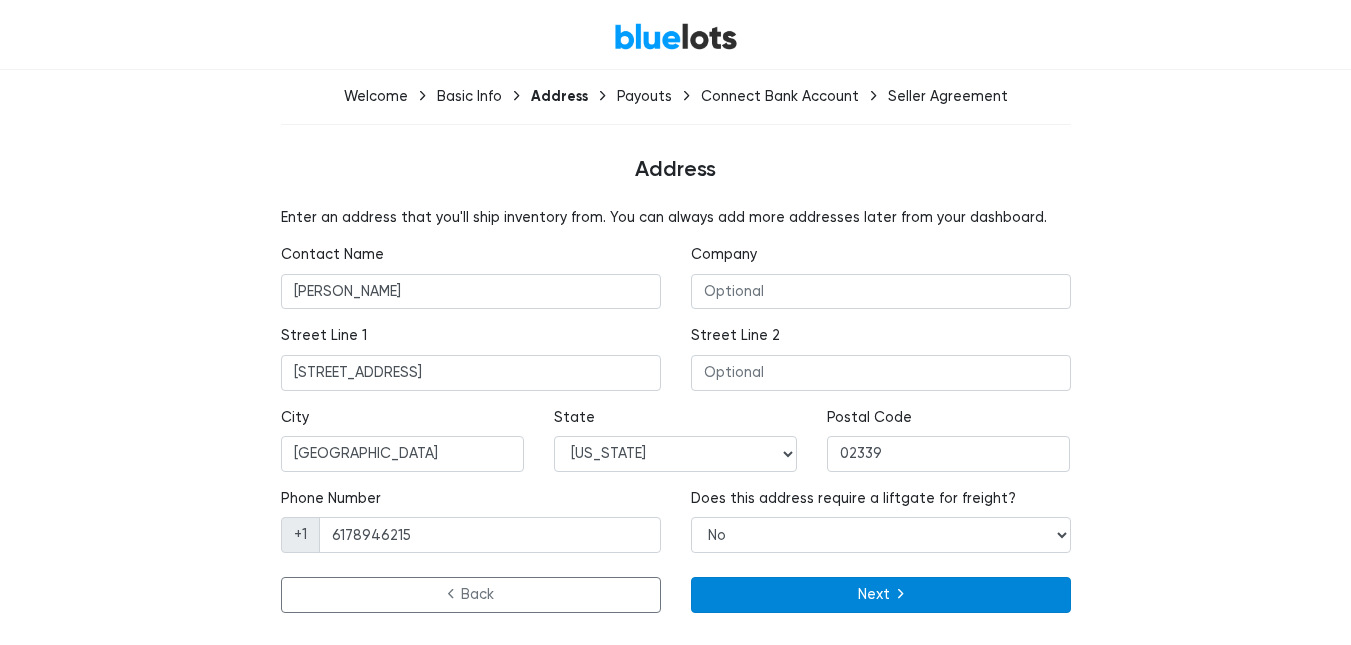 click on "Next" at bounding box center (881, 595) 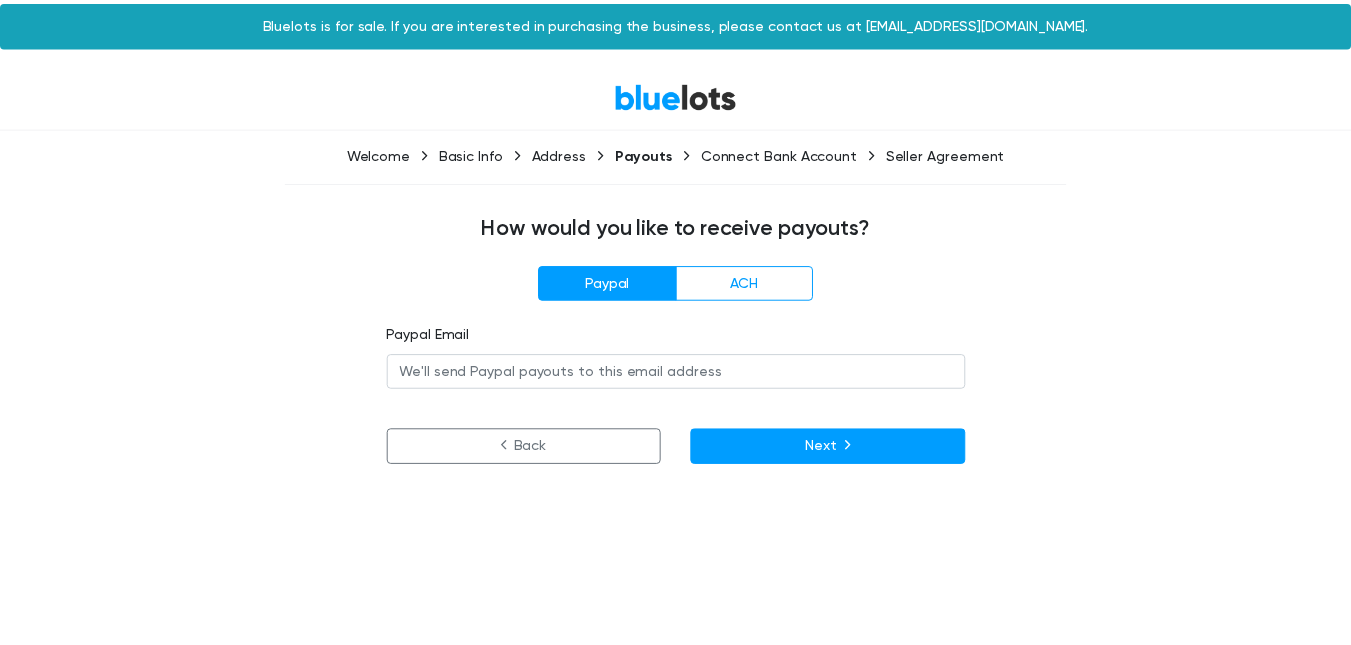 scroll, scrollTop: 0, scrollLeft: 0, axis: both 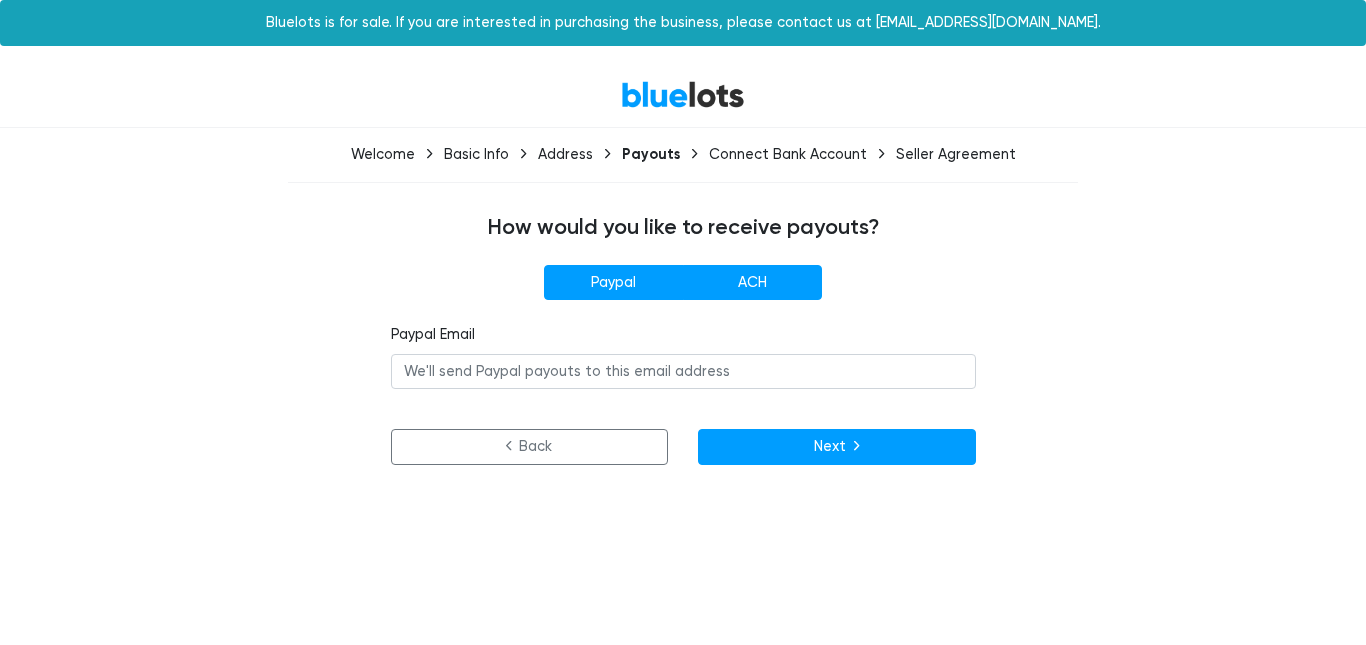 click on "ACH" at bounding box center [752, 283] 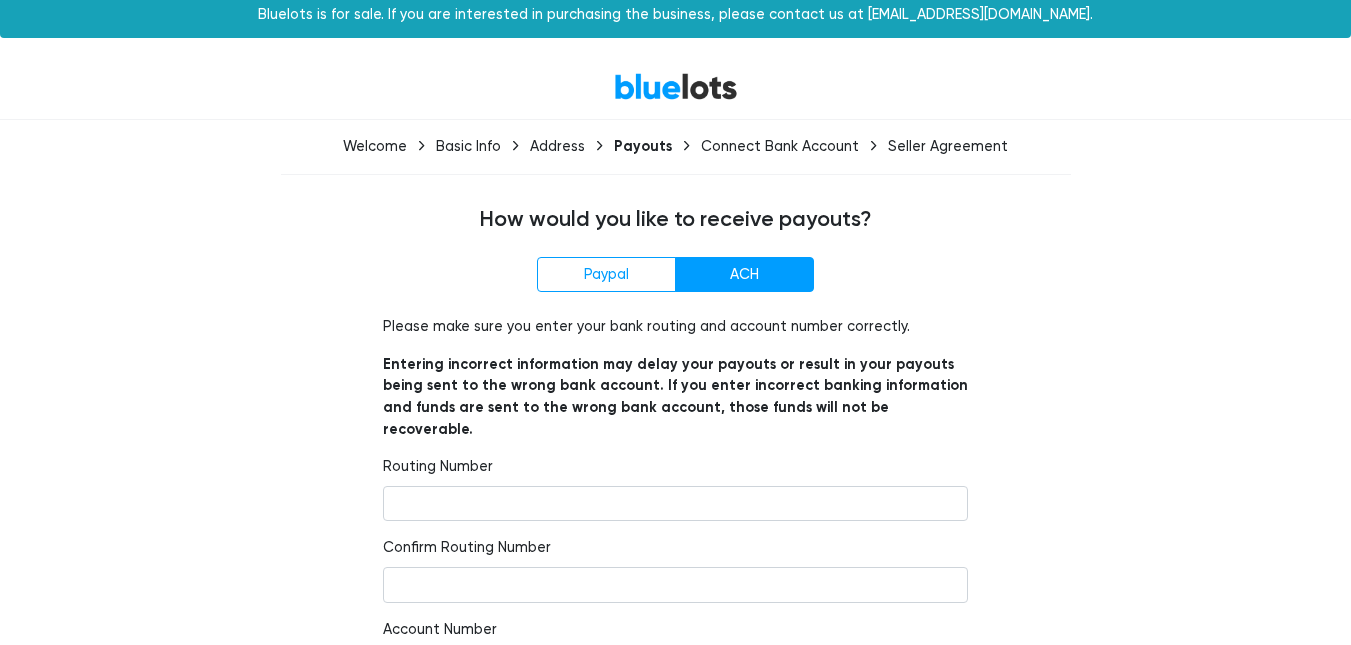 scroll, scrollTop: 6, scrollLeft: 0, axis: vertical 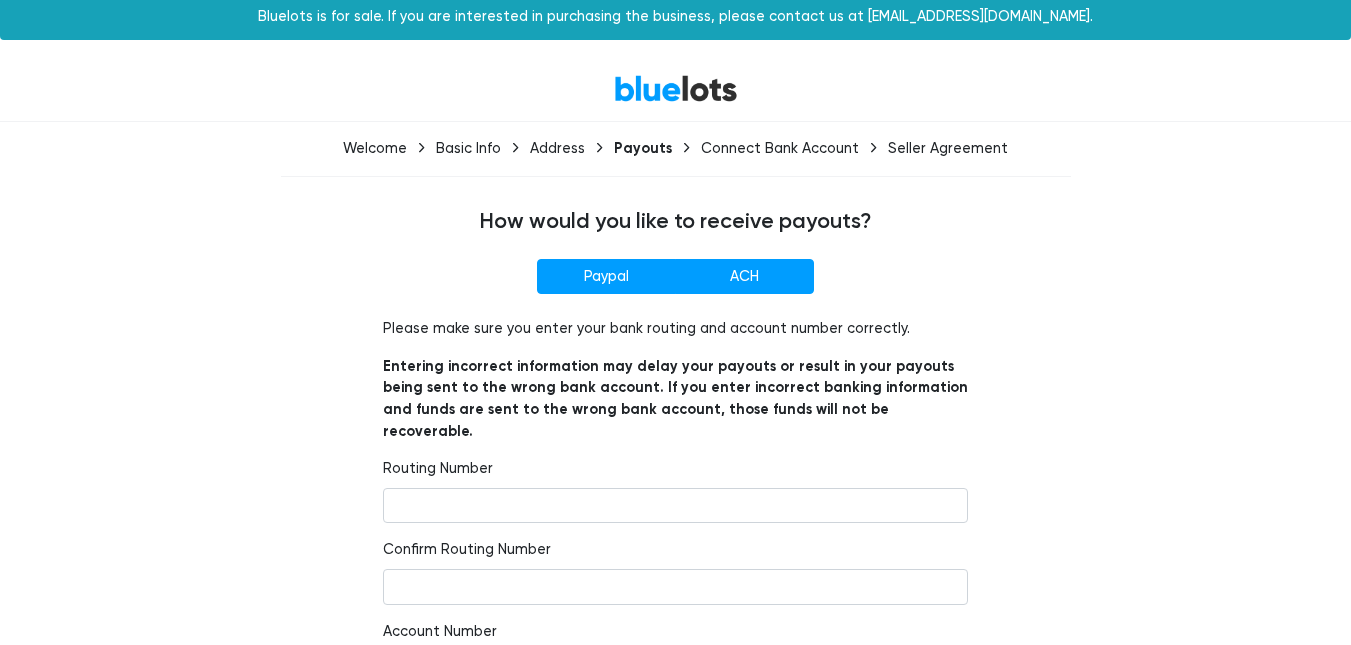 click on "Paypal" at bounding box center (606, 277) 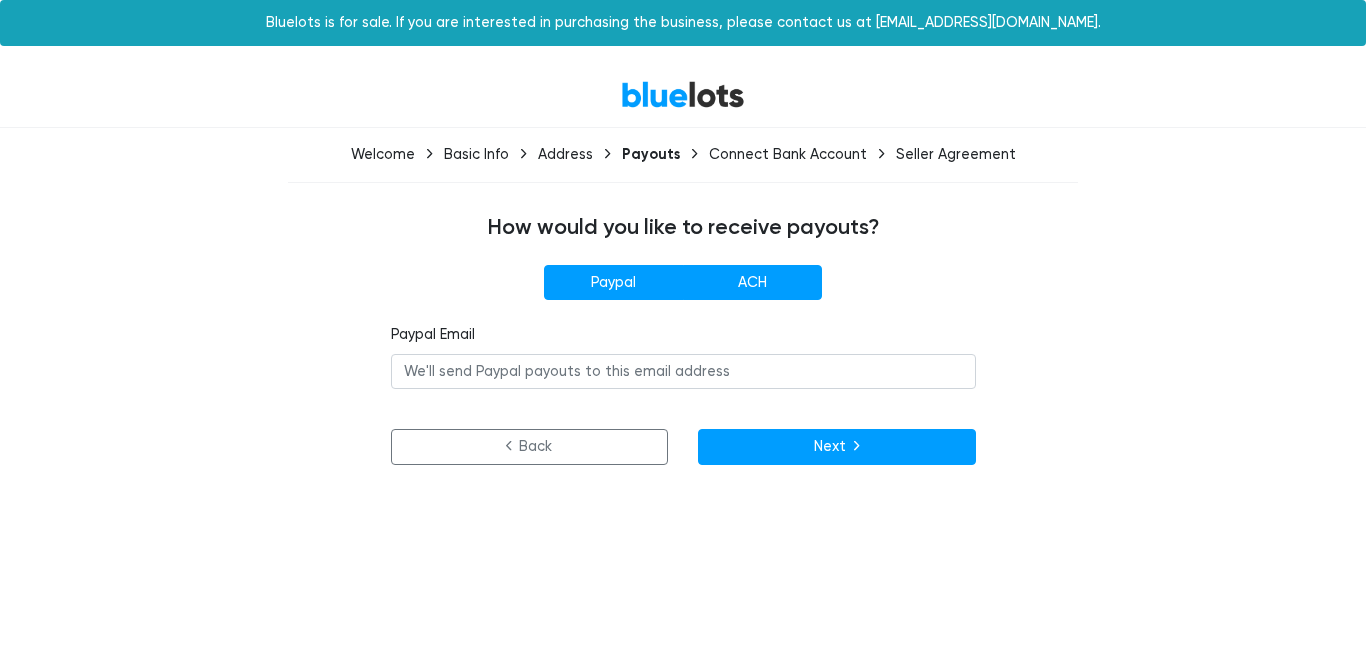 click on "ACH" at bounding box center (752, 283) 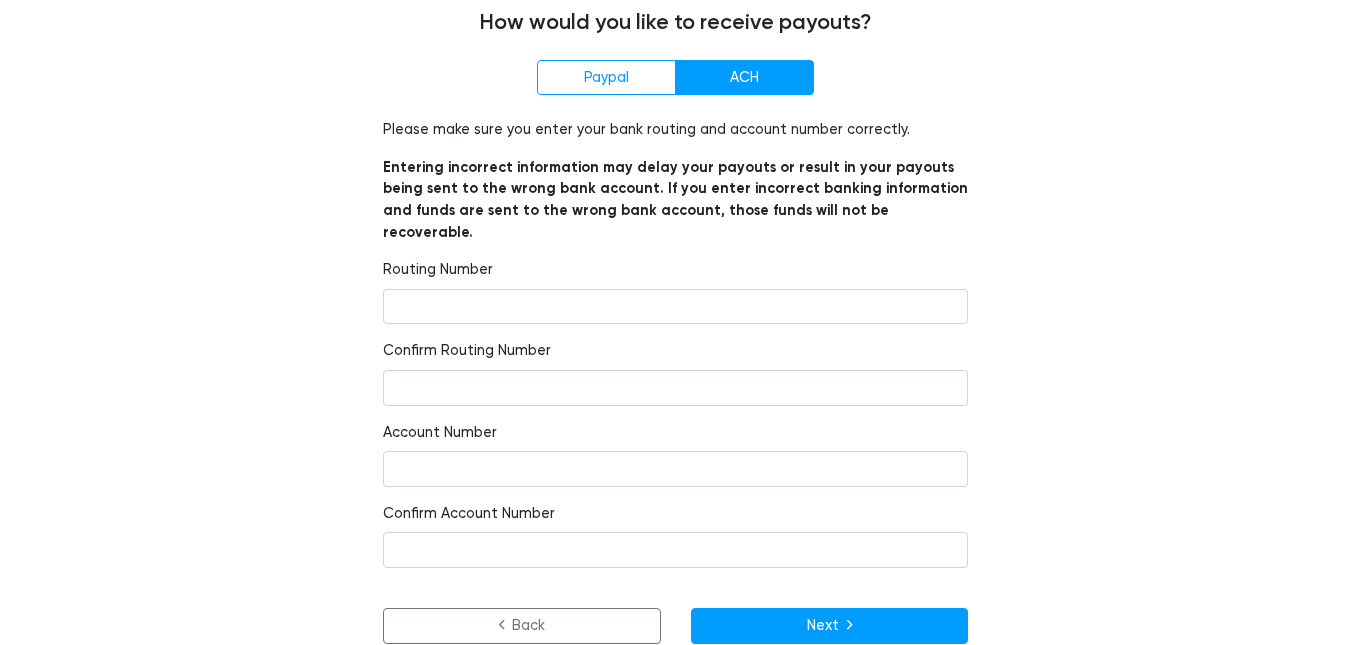 scroll, scrollTop: 206, scrollLeft: 0, axis: vertical 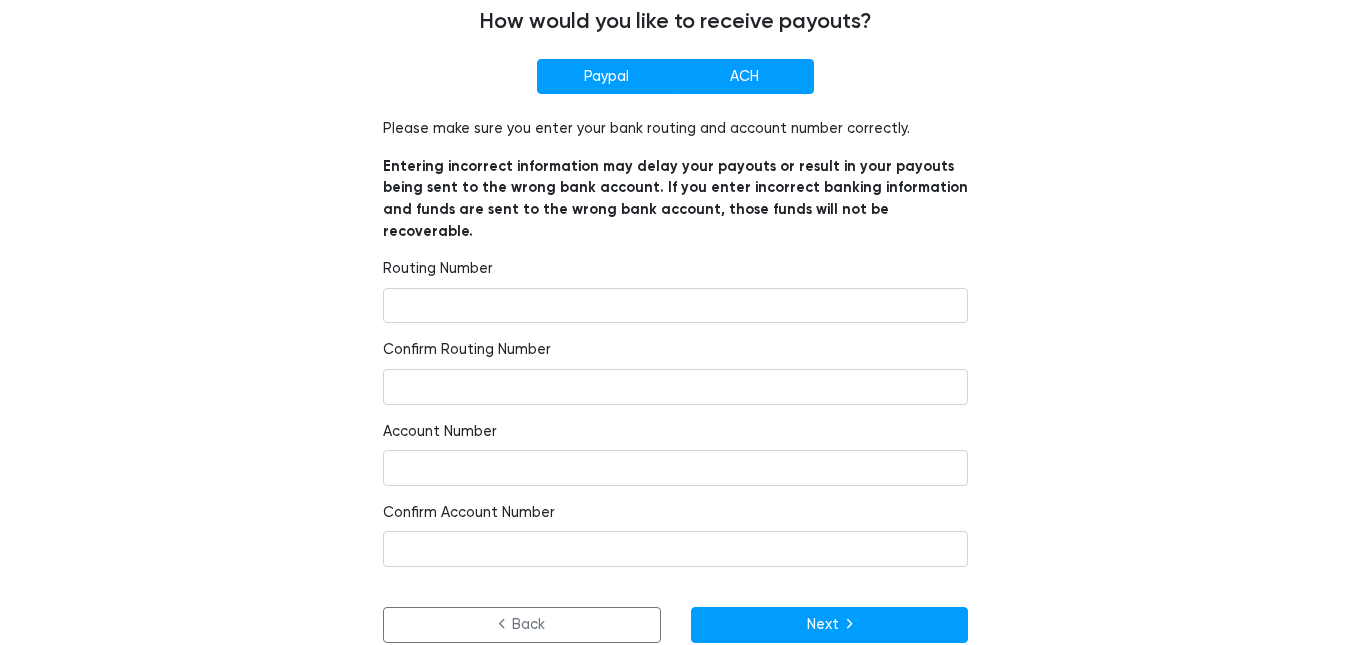 click on "Paypal" at bounding box center [606, 77] 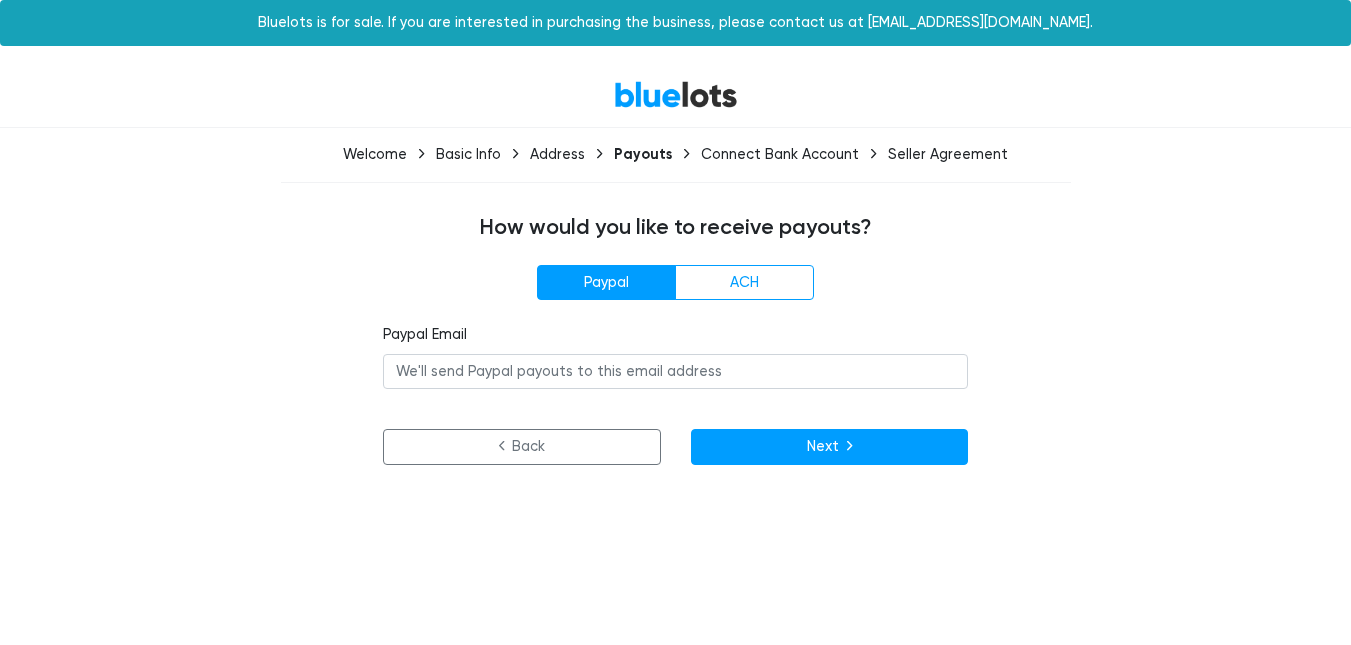 scroll, scrollTop: 0, scrollLeft: 0, axis: both 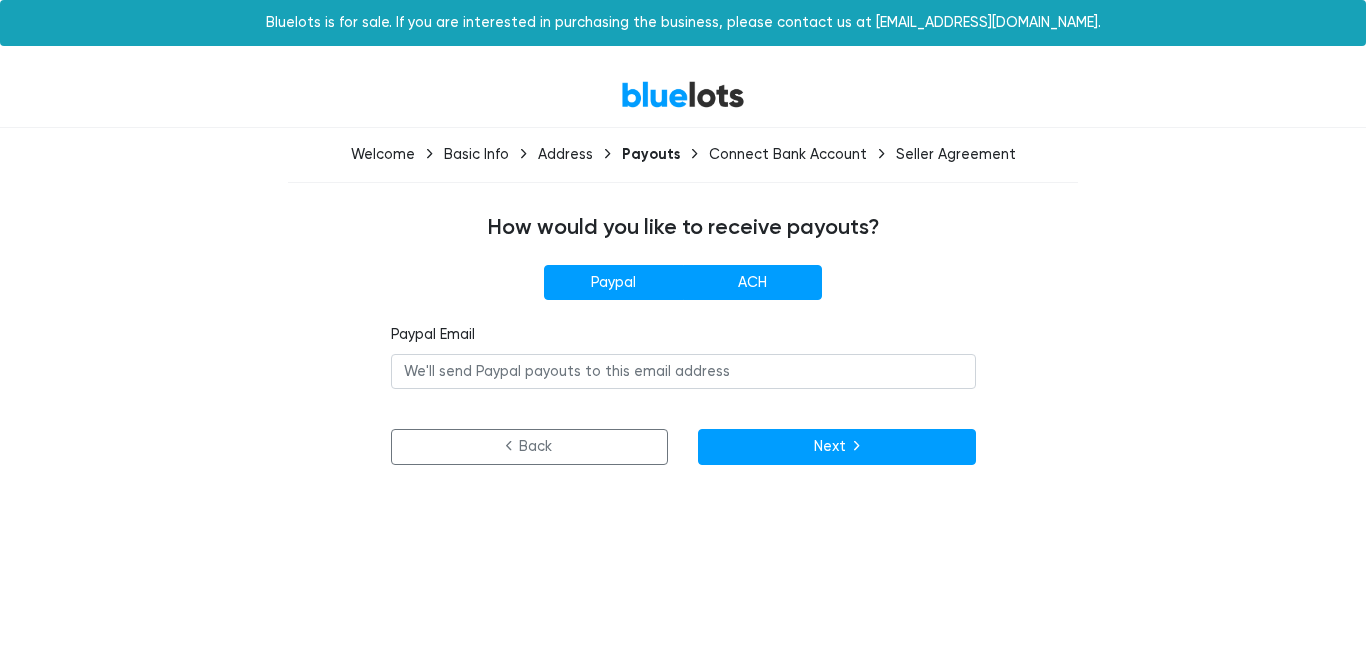 click on "ACH" at bounding box center [752, 283] 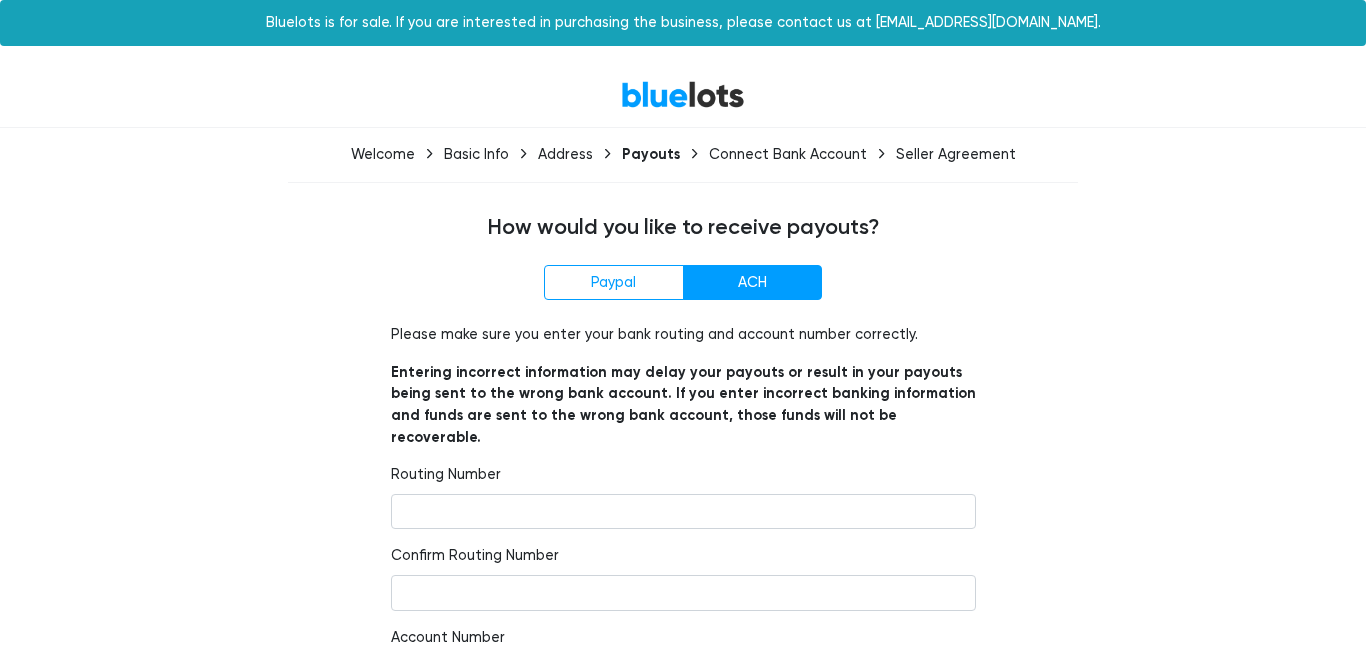 radio on "true" 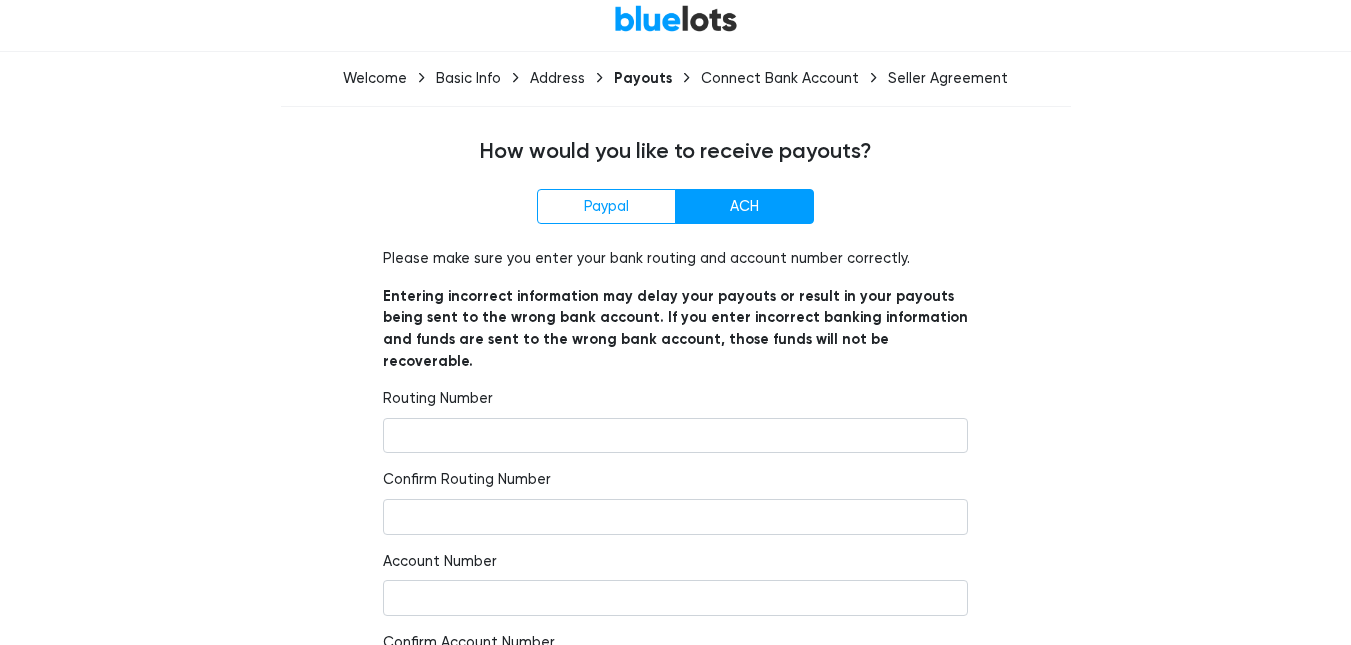 scroll, scrollTop: 200, scrollLeft: 0, axis: vertical 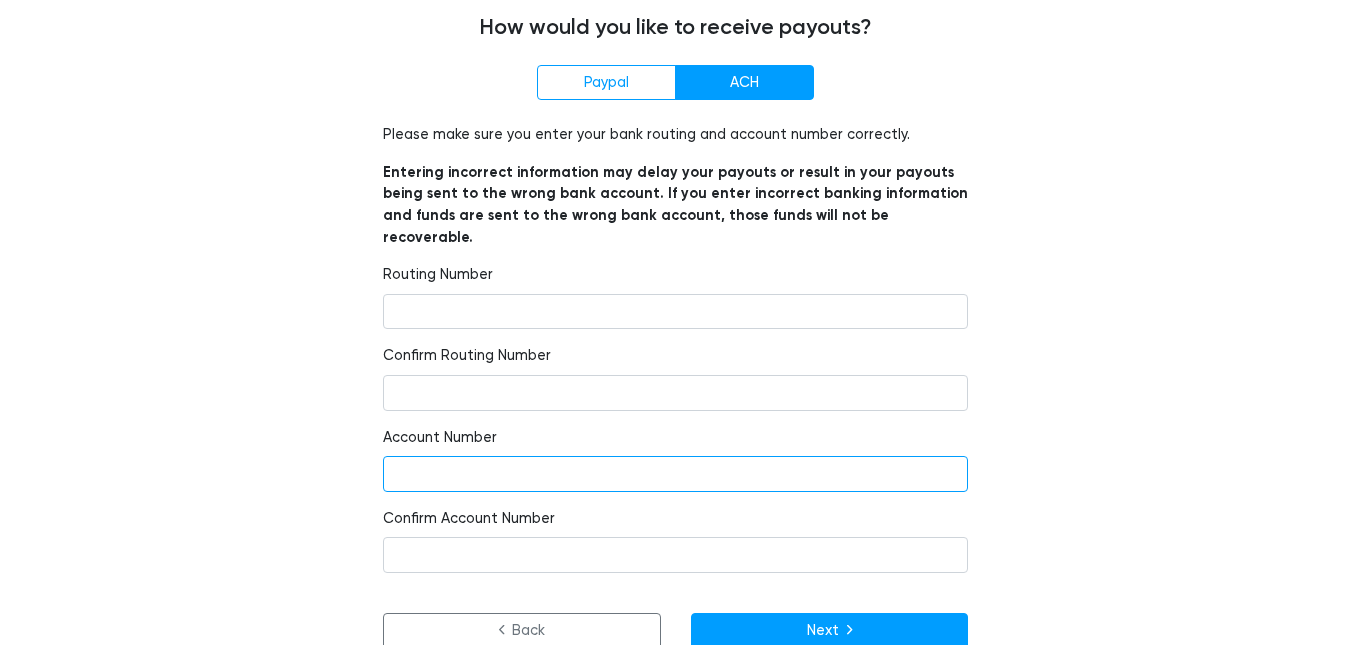 click at bounding box center (675, 474) 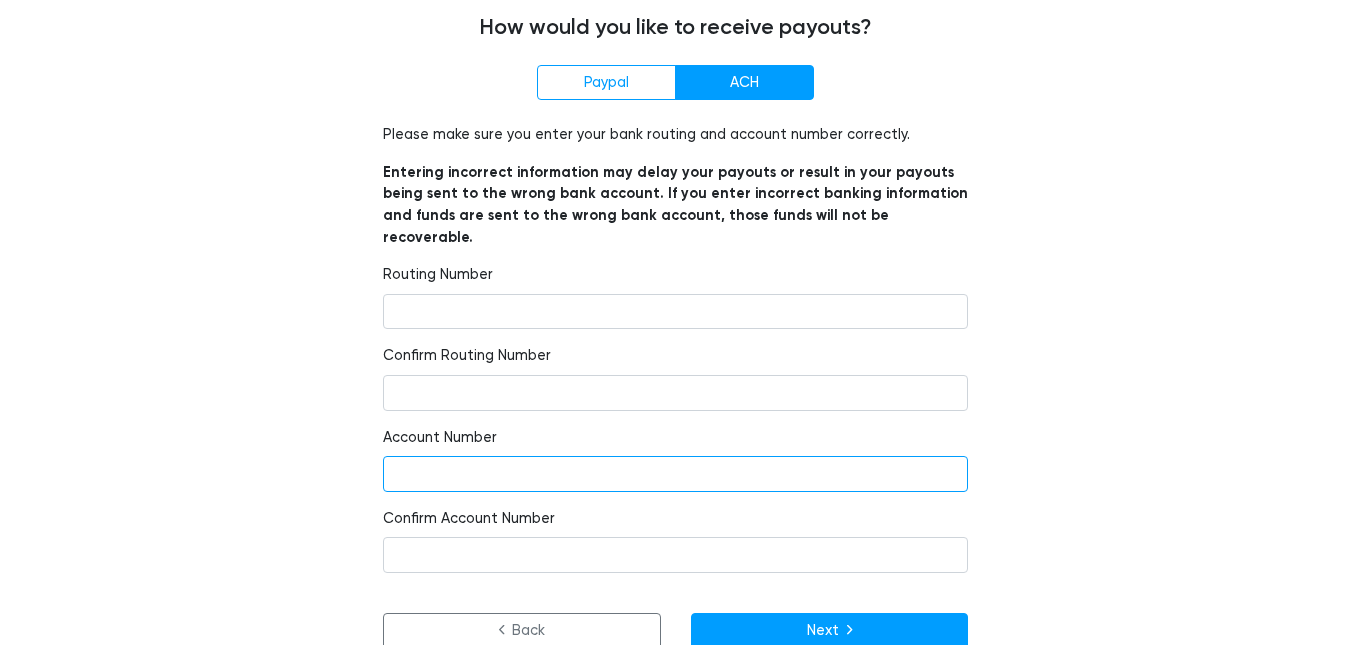 paste on "4400483303" 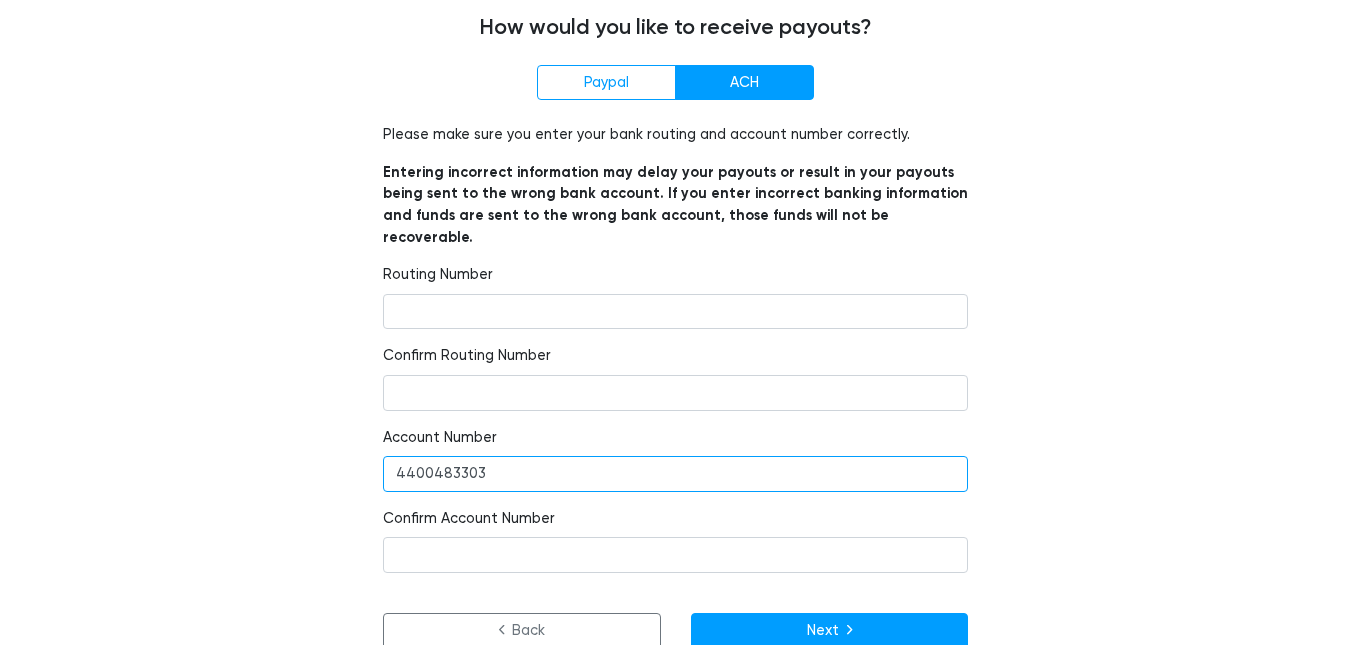type on "4400483303" 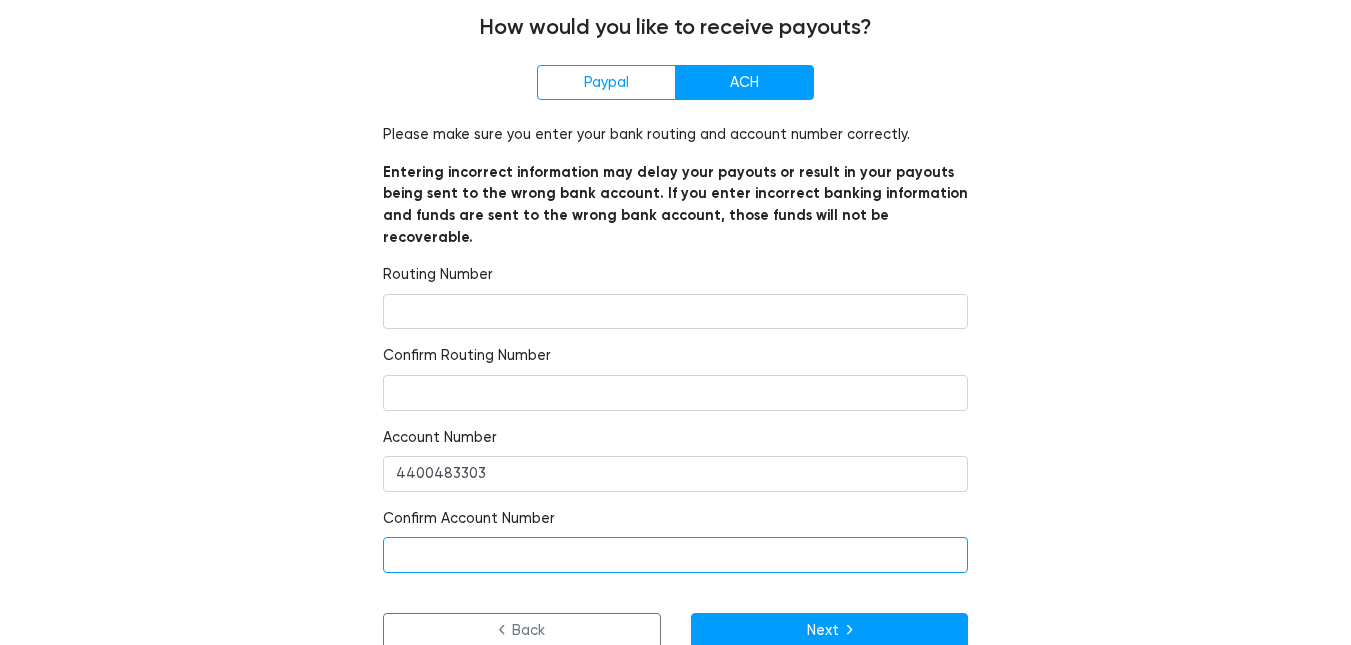 click at bounding box center (675, 555) 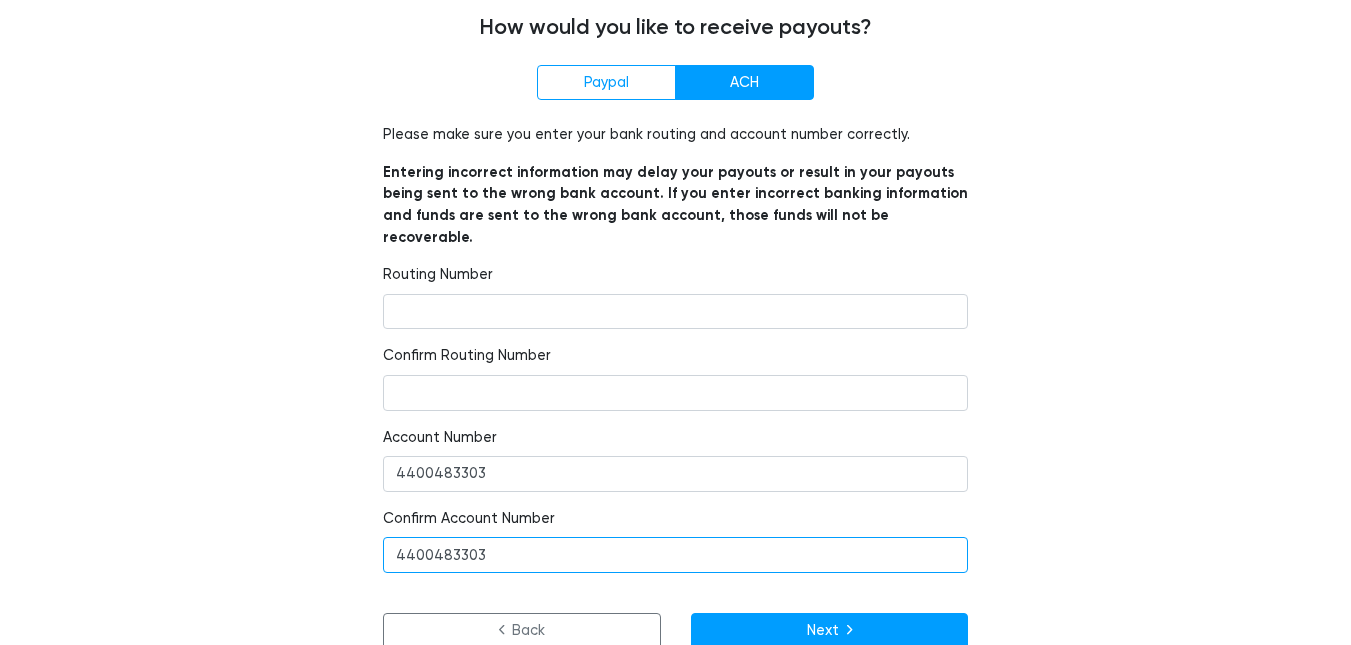 type on "4400483303" 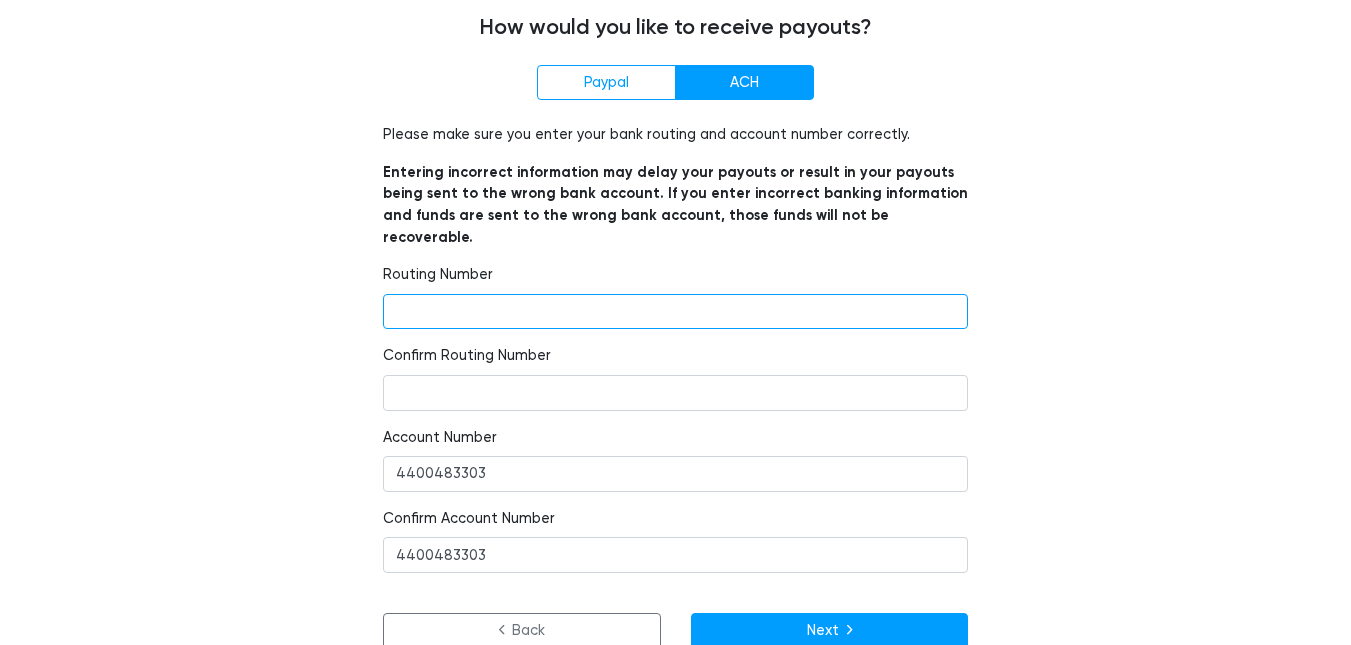 click at bounding box center [675, 312] 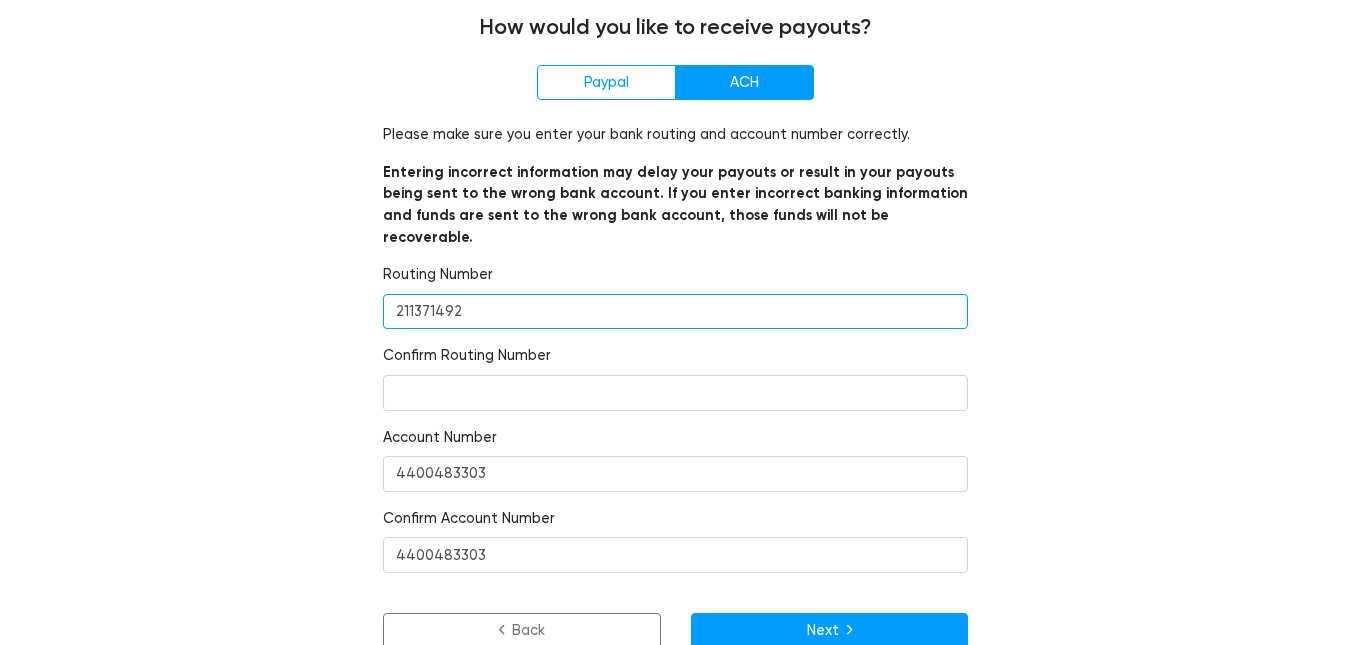 type on "211371492" 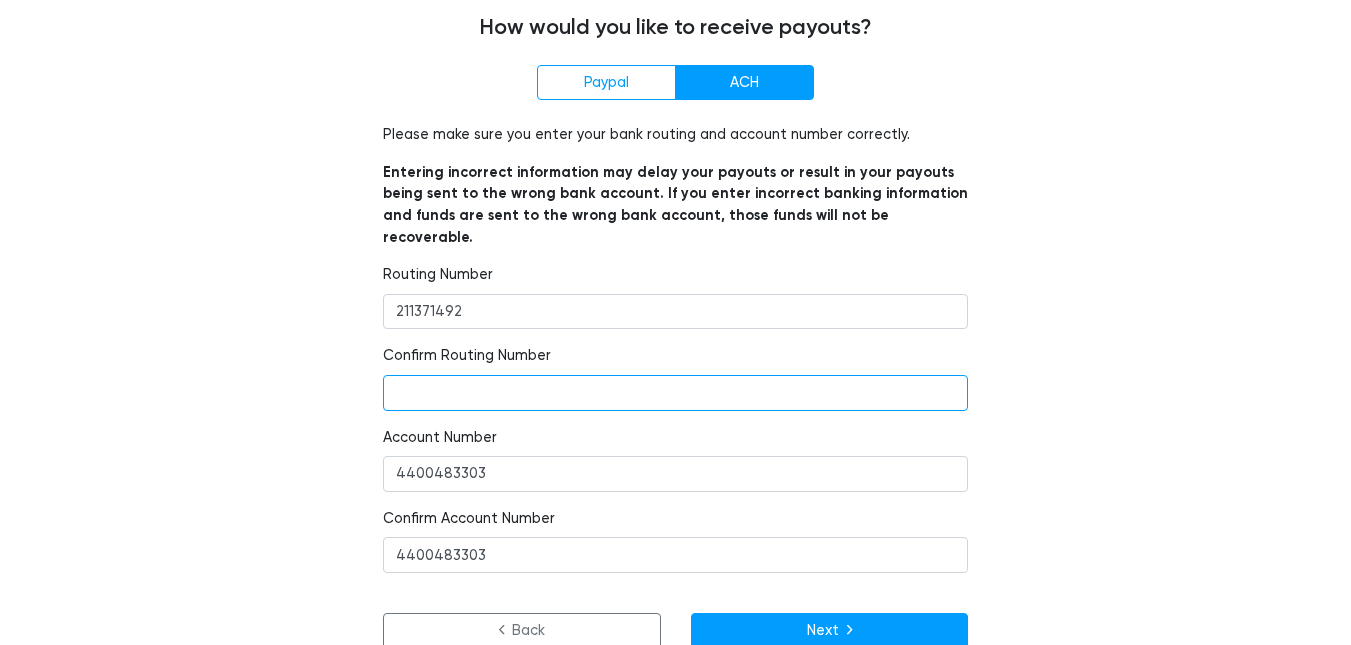 click at bounding box center [675, 393] 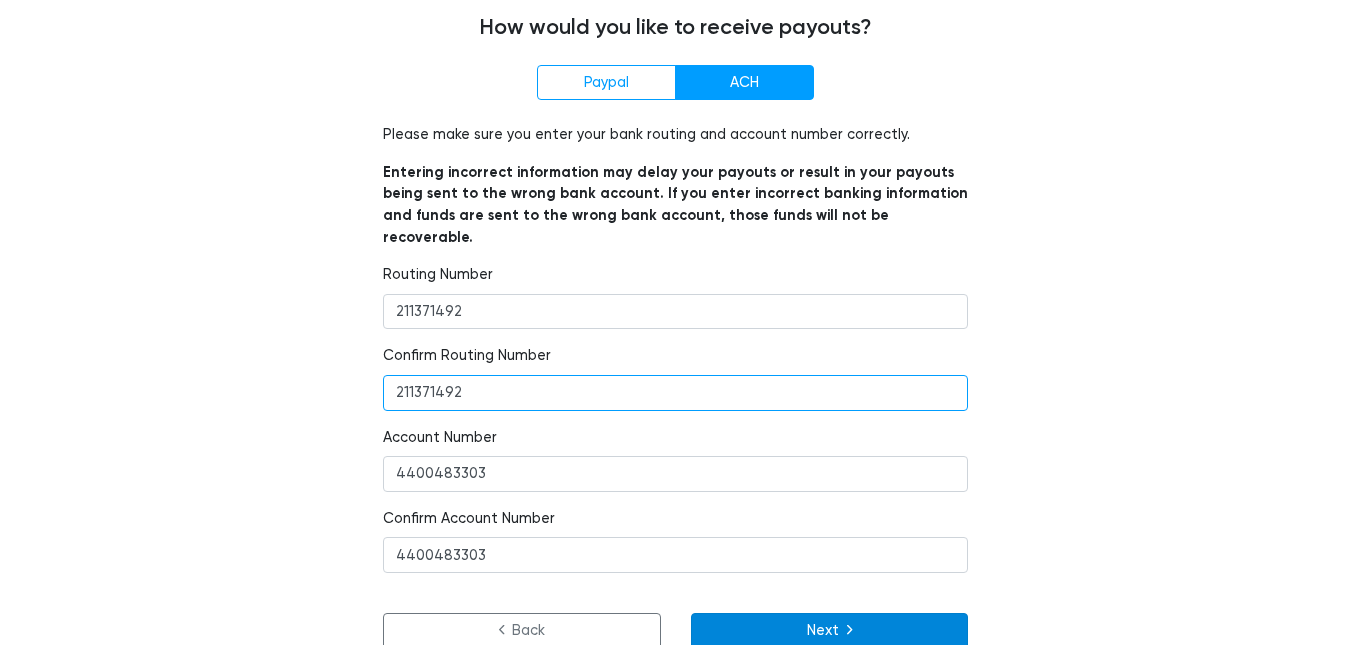 type on "211371492" 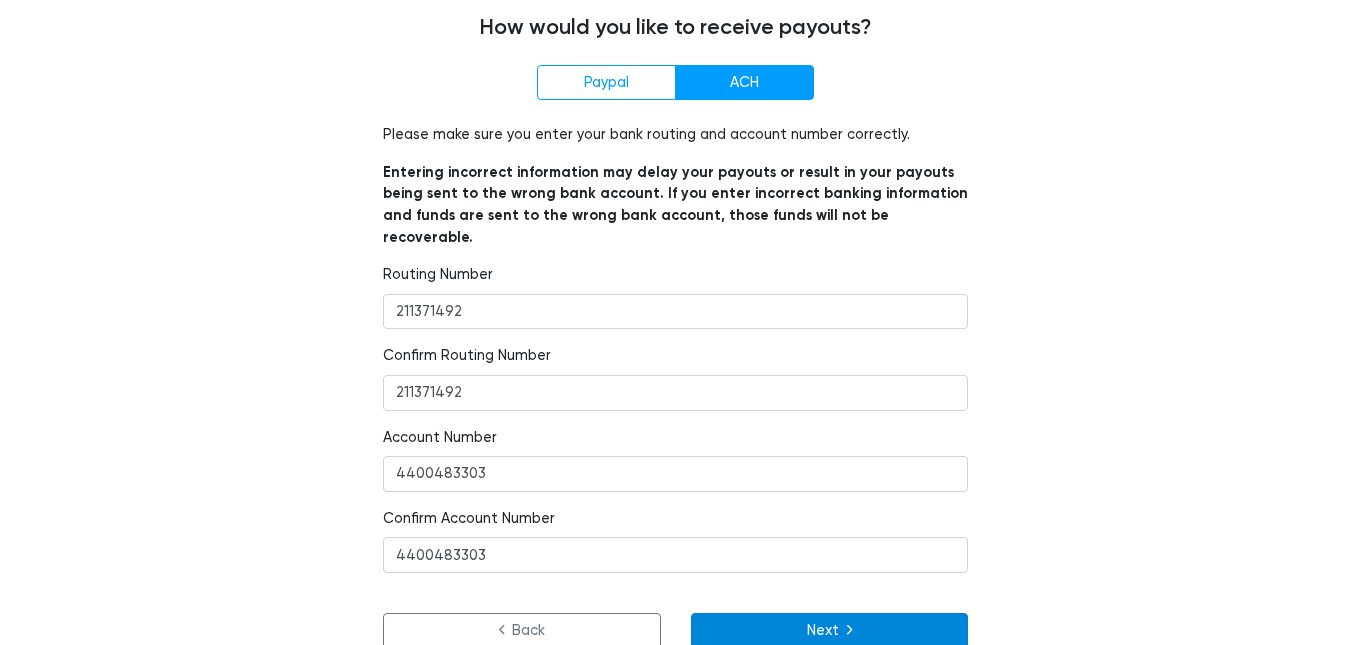 click on "Next" at bounding box center (830, 631) 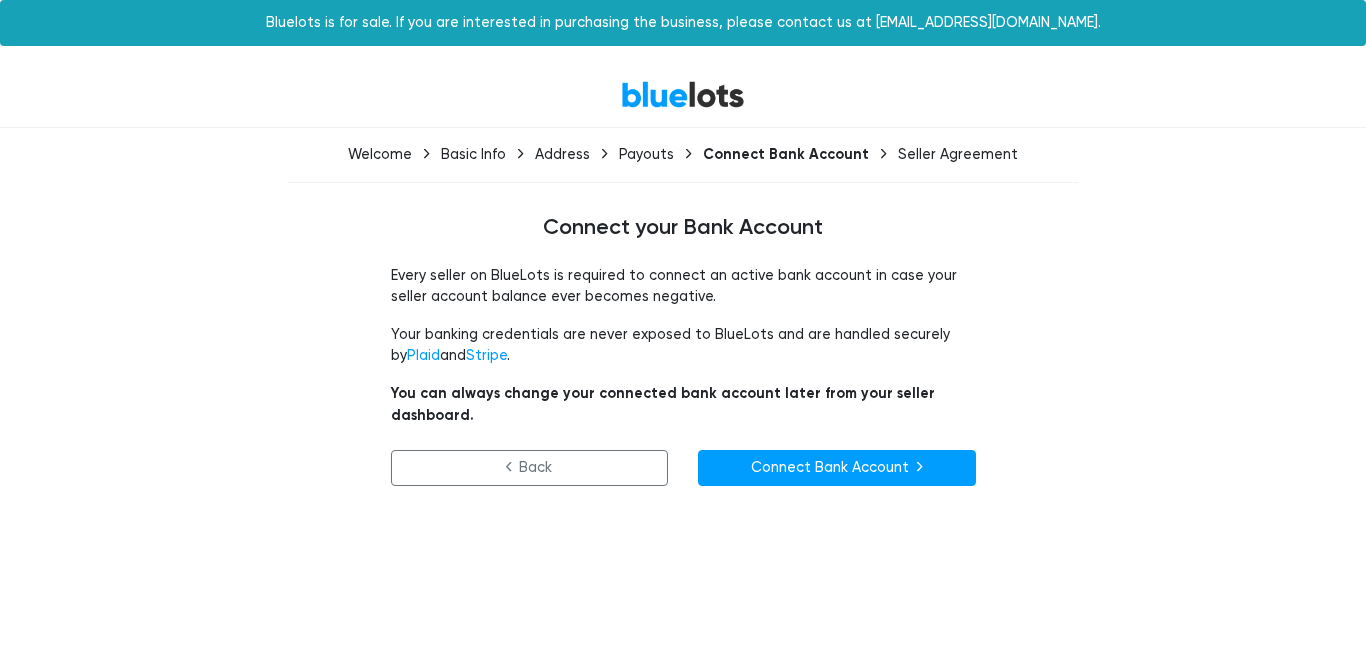 scroll, scrollTop: 0, scrollLeft: 0, axis: both 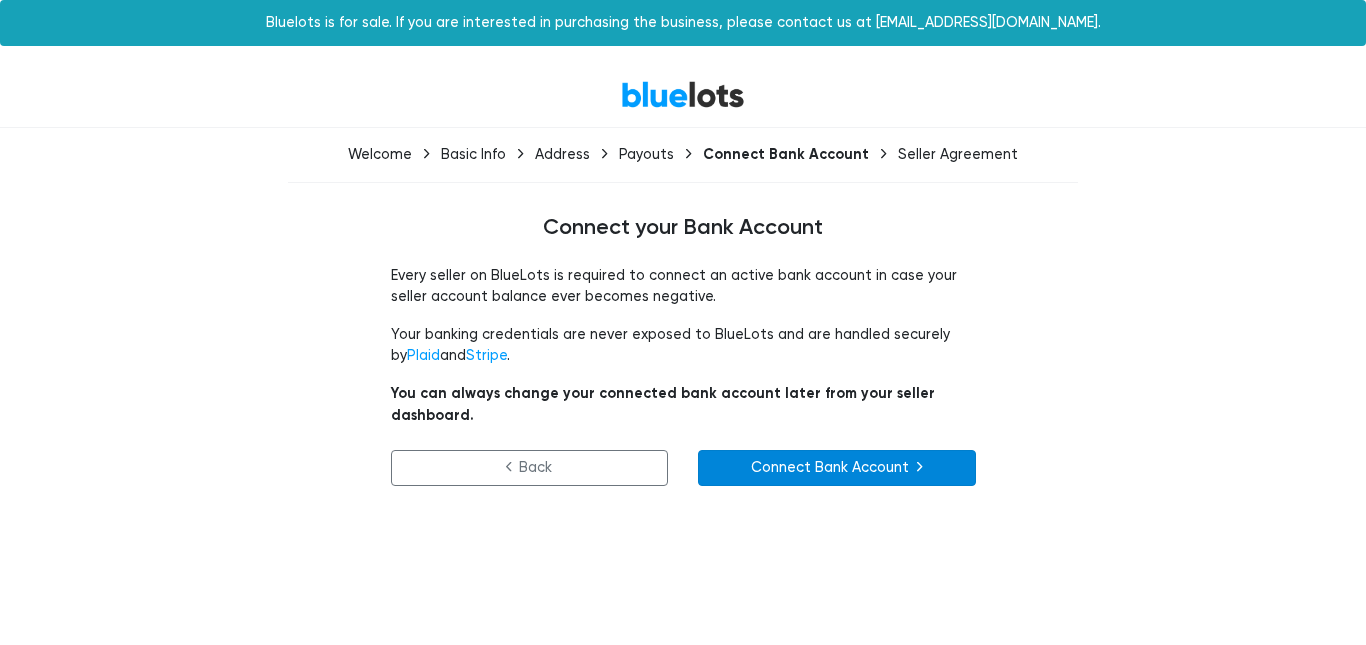 click on "Connect Bank Account" at bounding box center (837, 468) 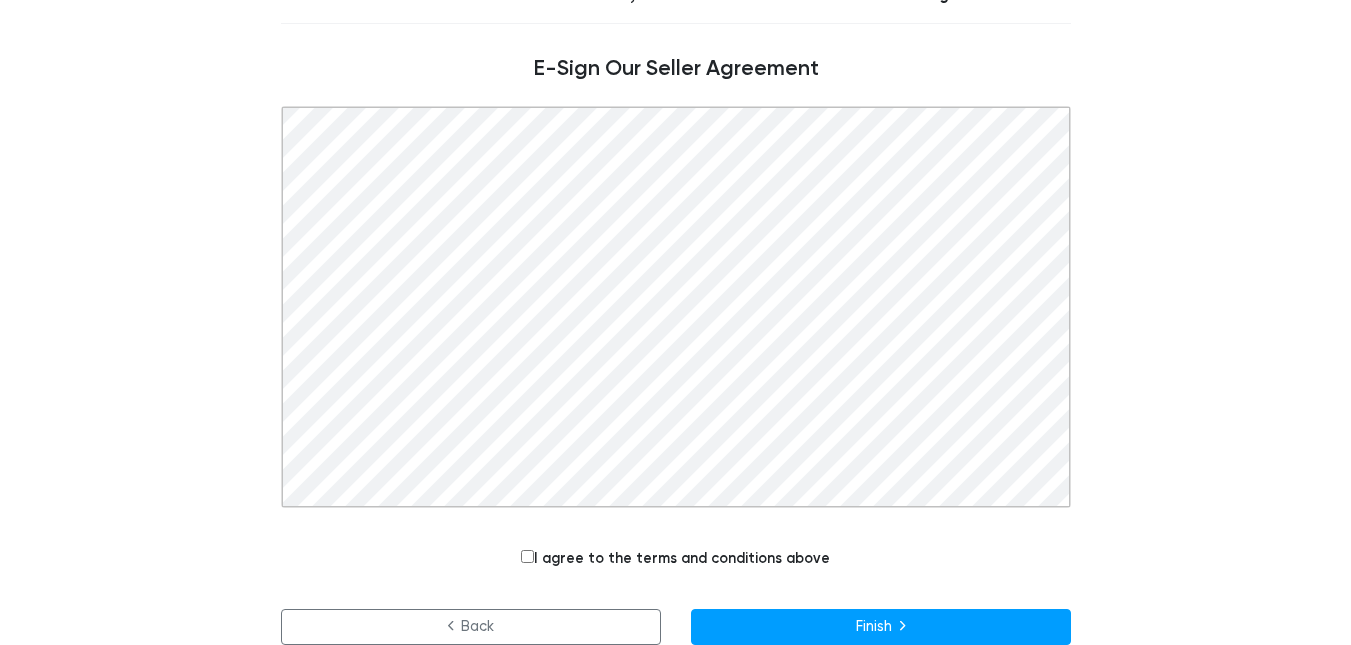 scroll, scrollTop: 183, scrollLeft: 0, axis: vertical 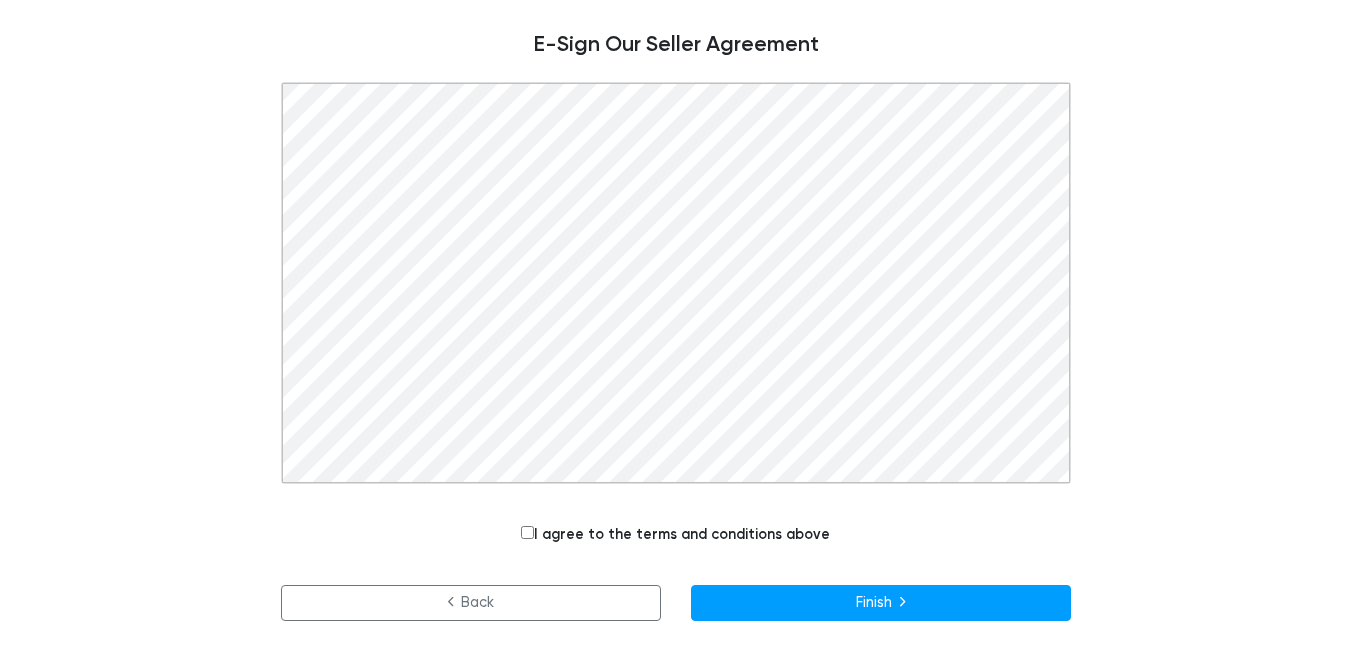 click on "I agree to the terms and conditions above" at bounding box center [527, 532] 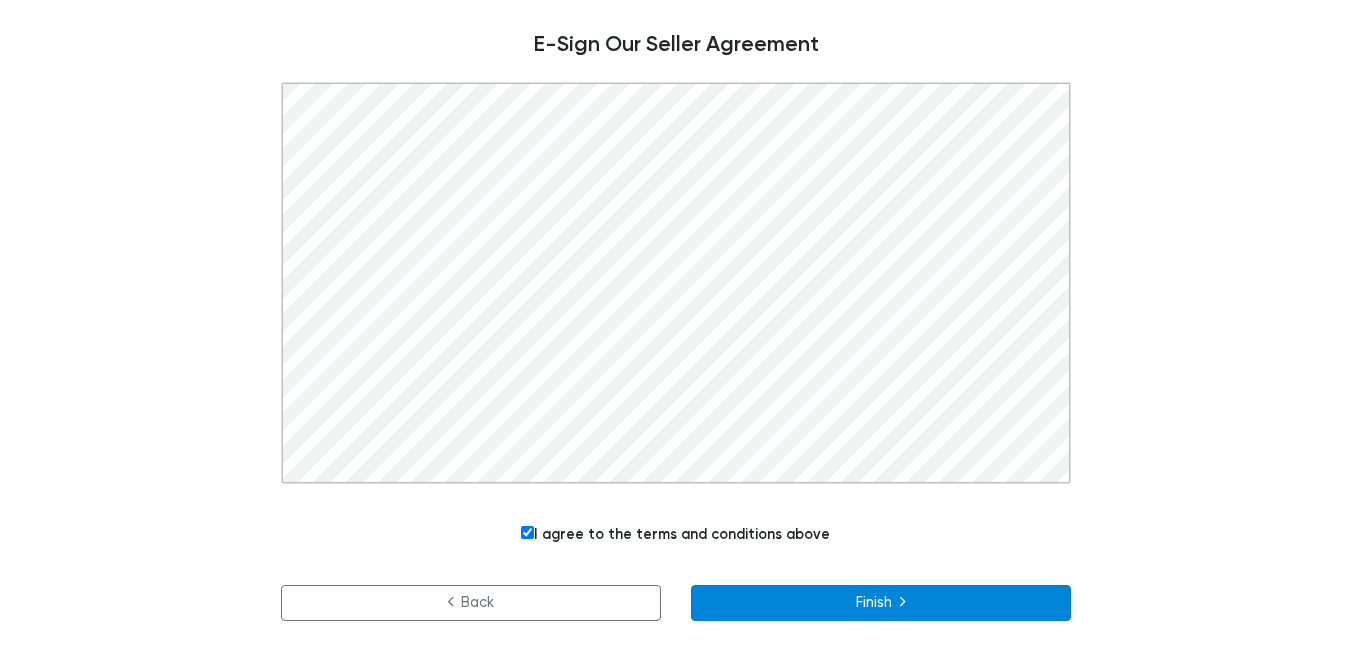 click on "Finish" at bounding box center (881, 603) 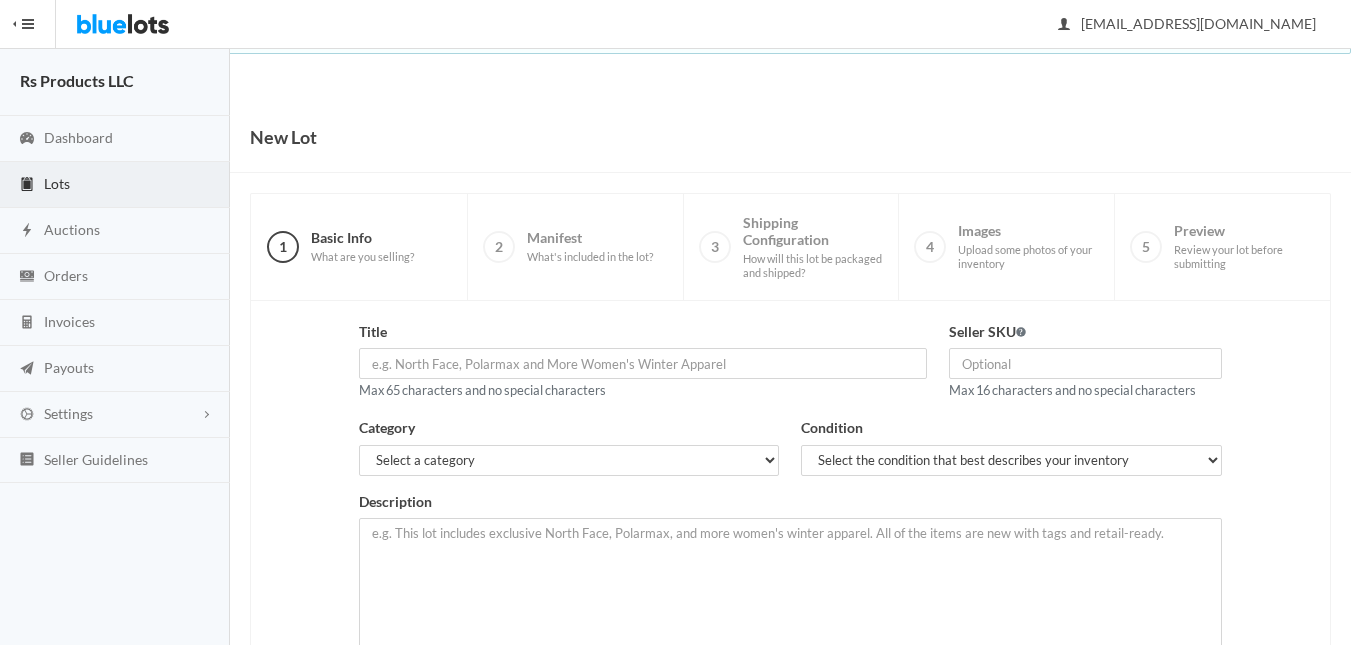 scroll, scrollTop: 0, scrollLeft: 0, axis: both 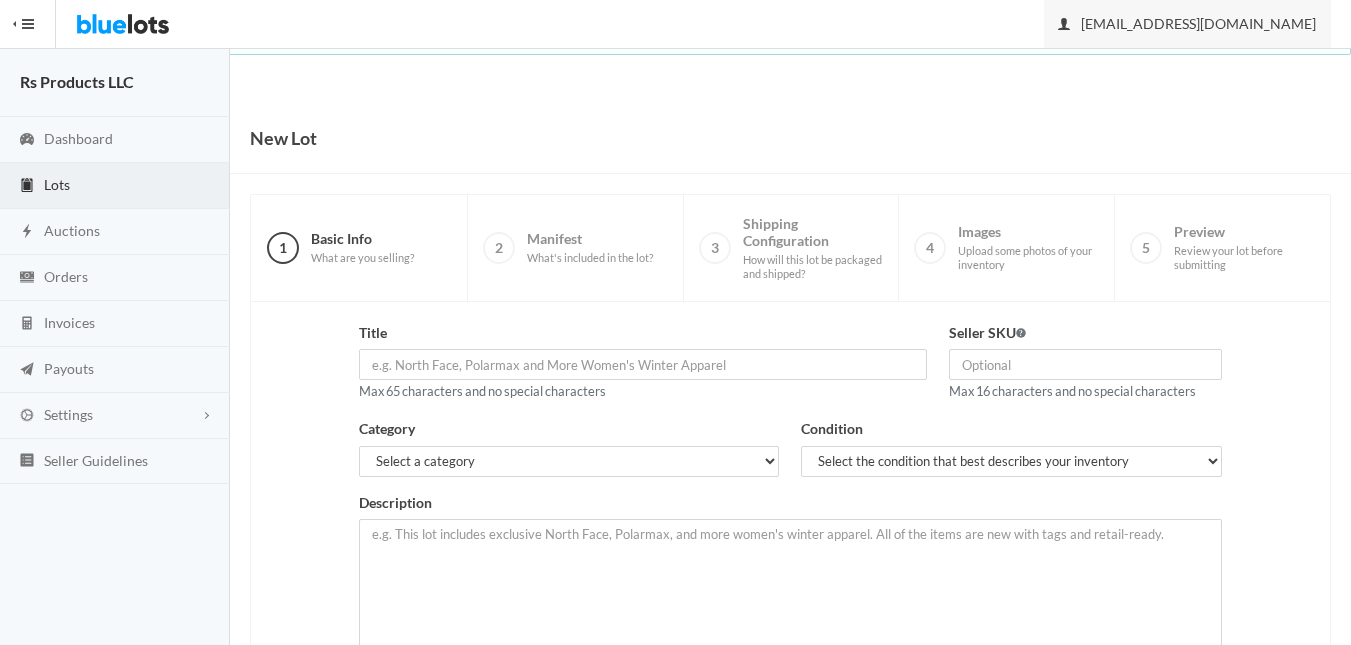 click on "[EMAIL_ADDRESS][DOMAIN_NAME]" at bounding box center (1187, 23) 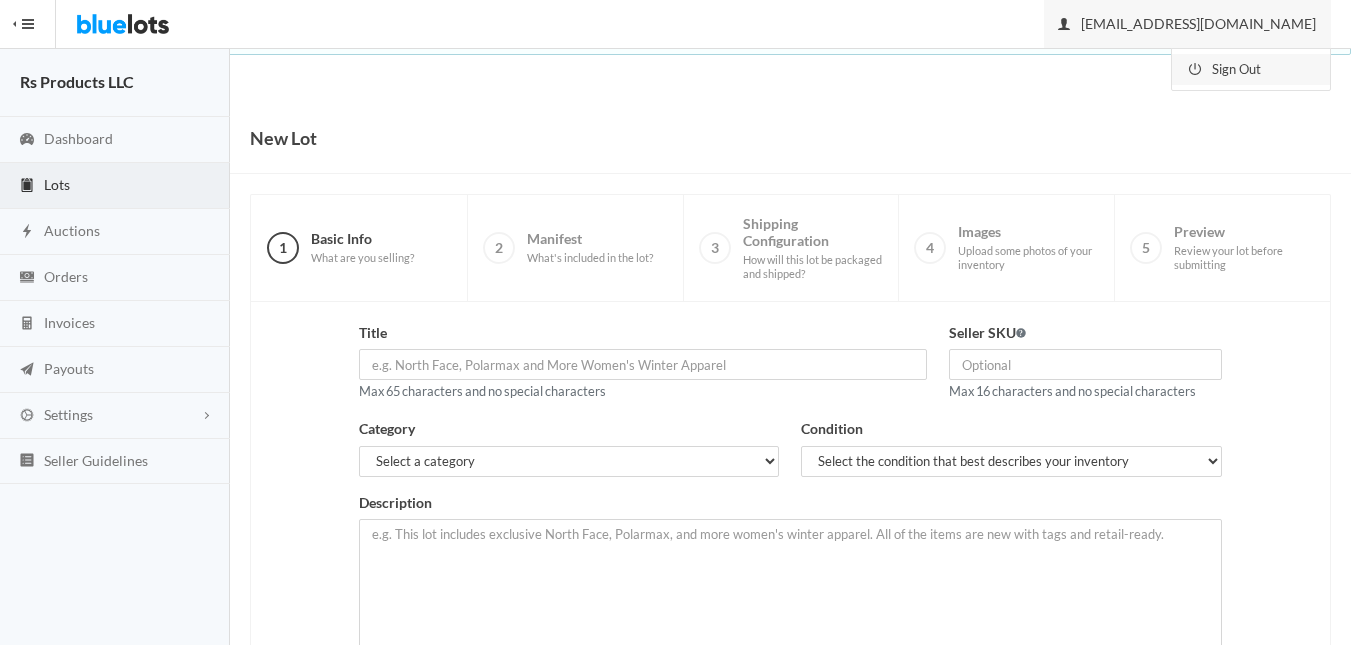 click on "Sign Out" at bounding box center [1251, 69] 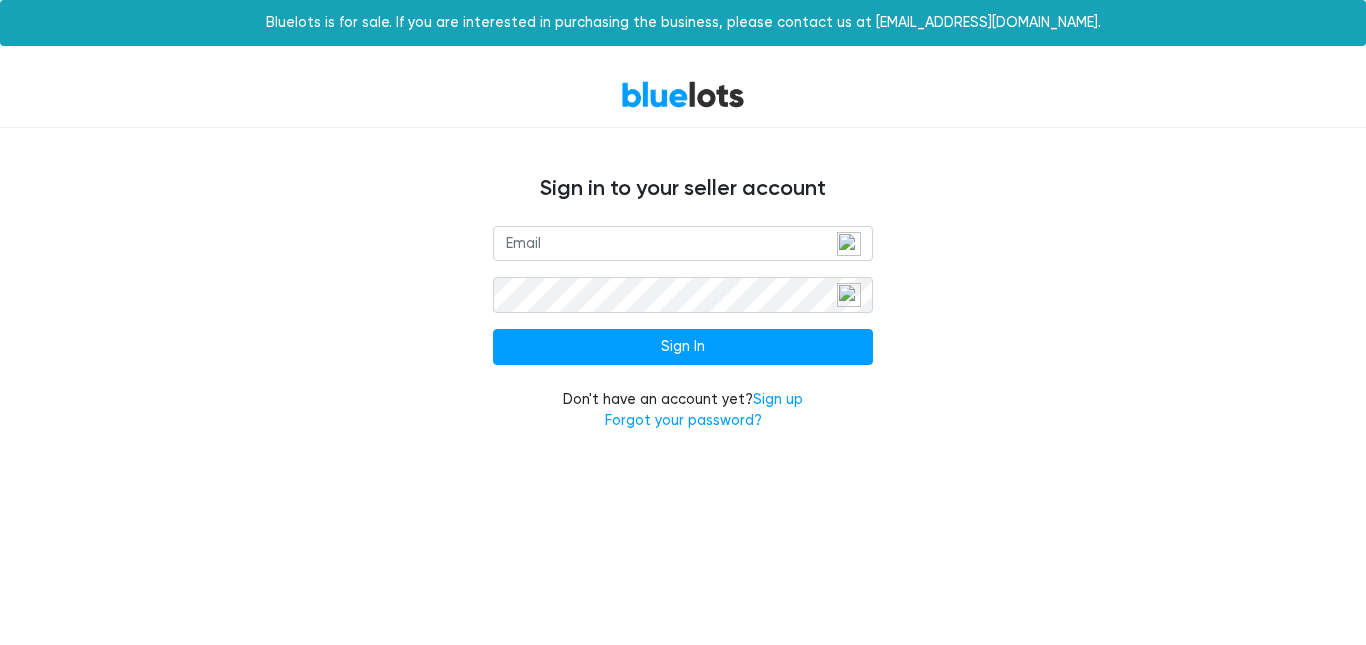 scroll, scrollTop: 0, scrollLeft: 0, axis: both 